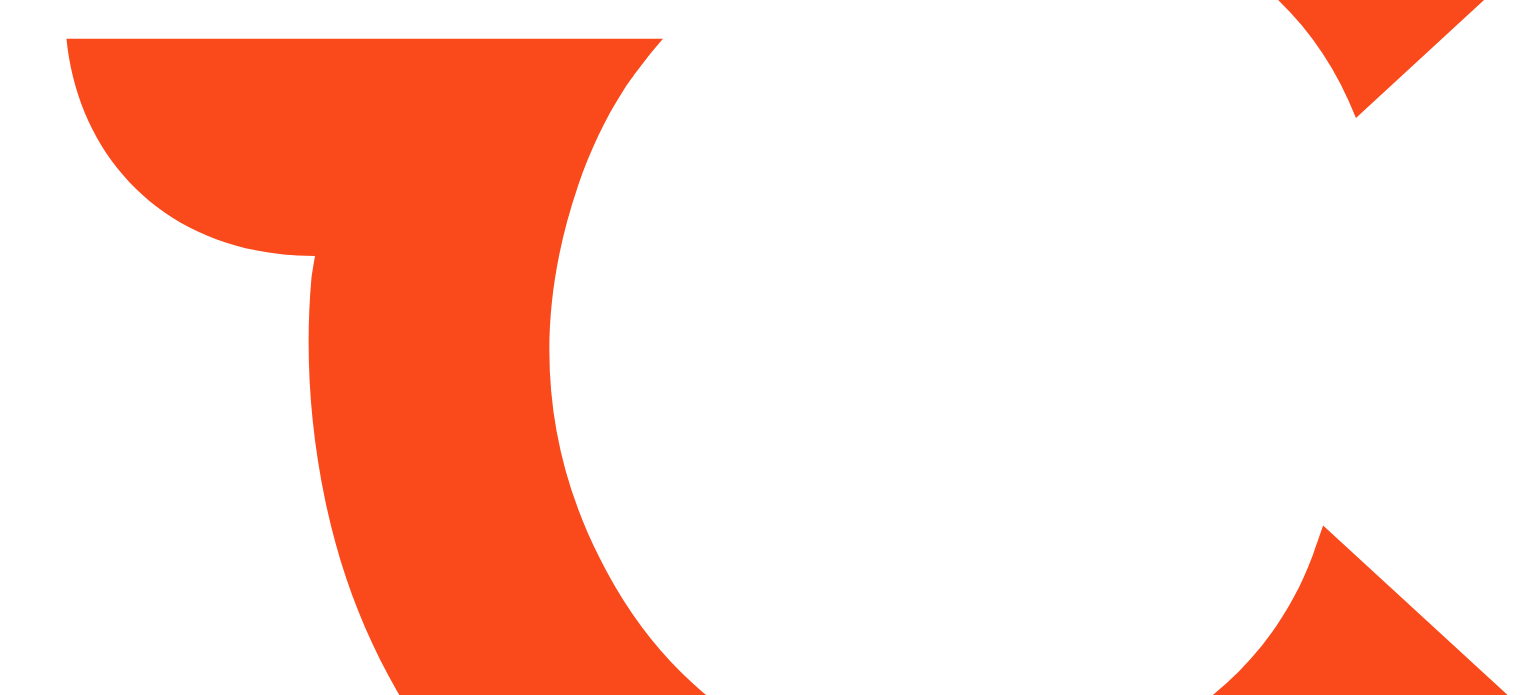 scroll, scrollTop: 0, scrollLeft: 0, axis: both 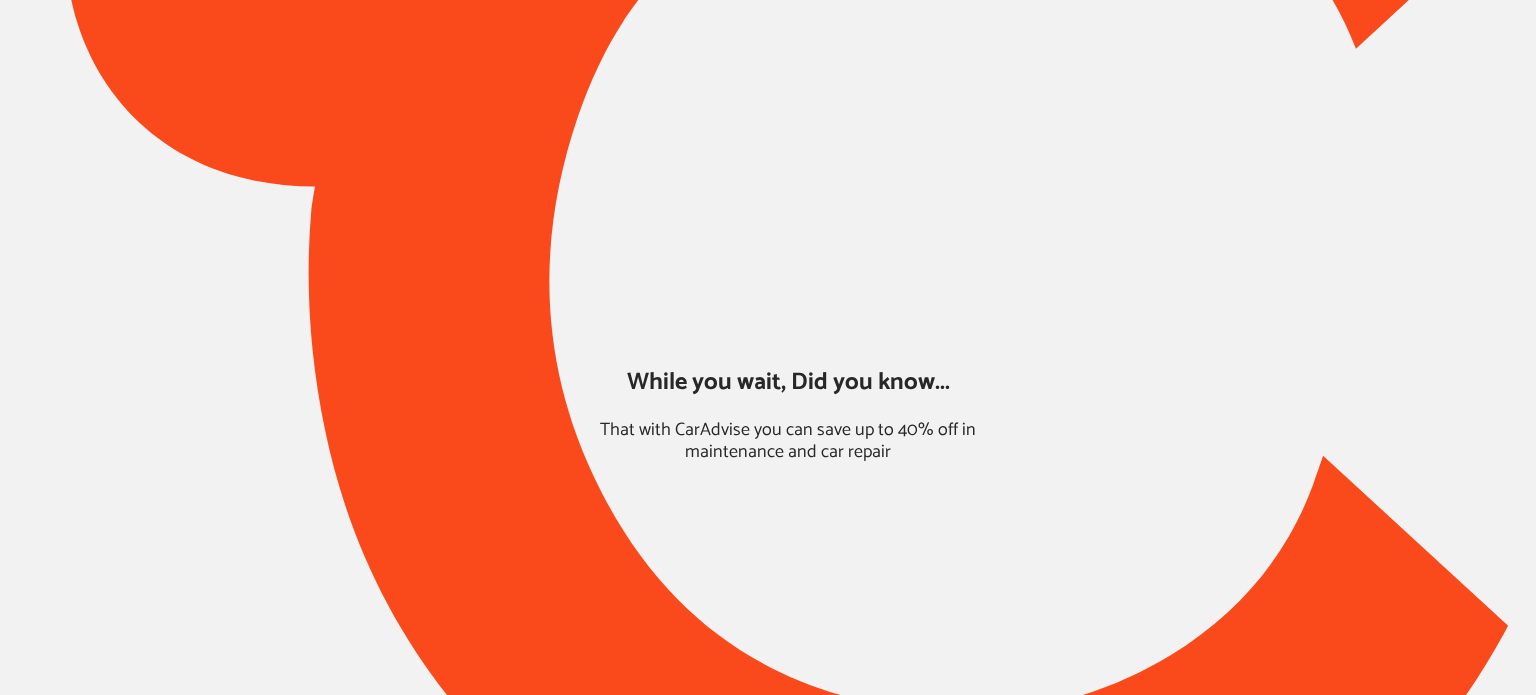 type on "*****" 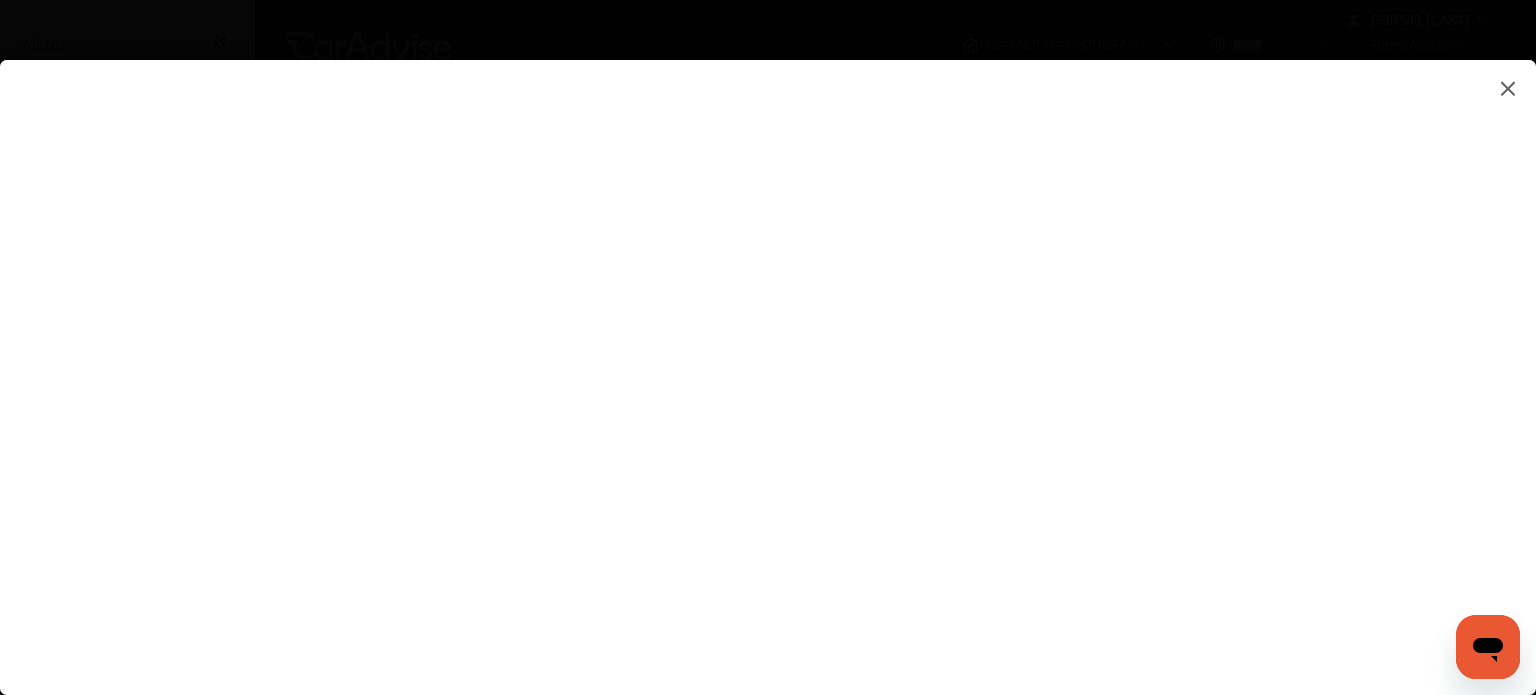 scroll, scrollTop: 0, scrollLeft: 0, axis: both 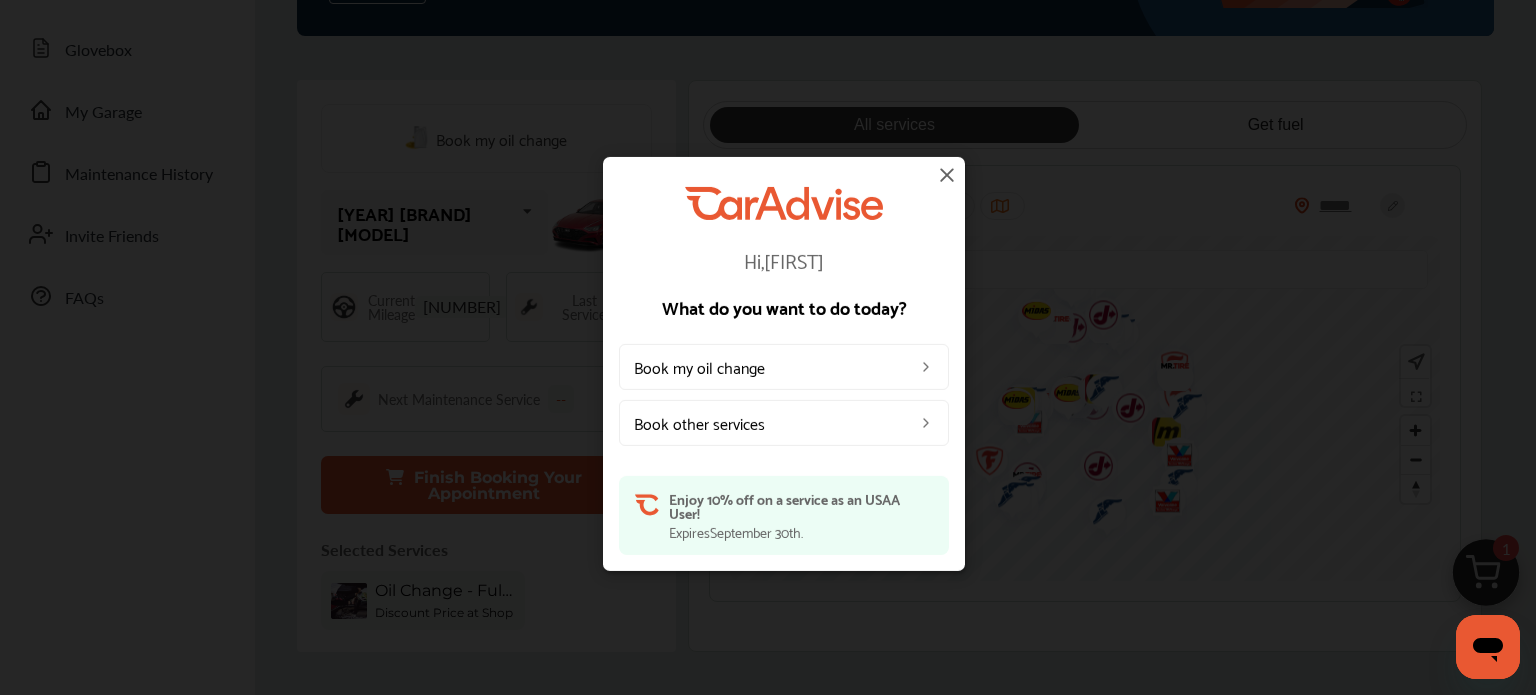 click at bounding box center [926, 367] 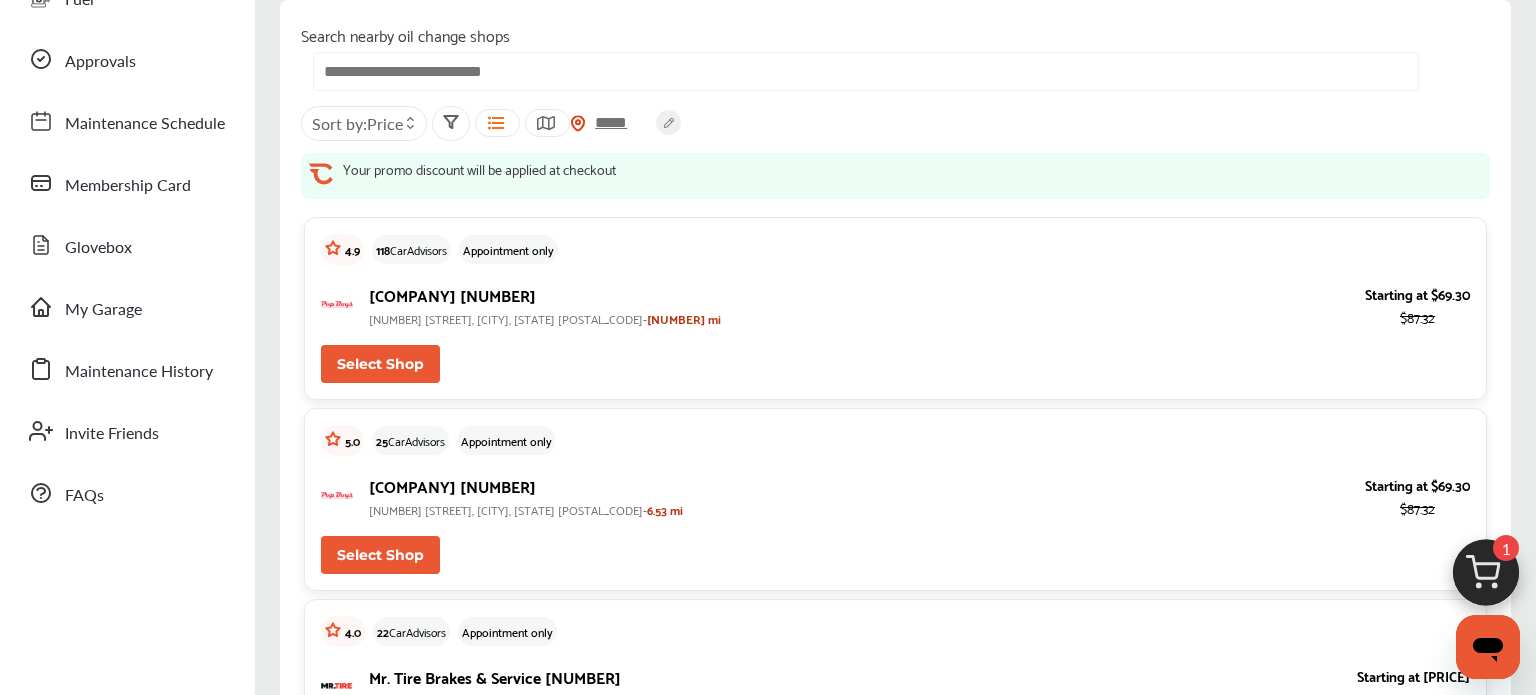 scroll, scrollTop: 0, scrollLeft: 0, axis: both 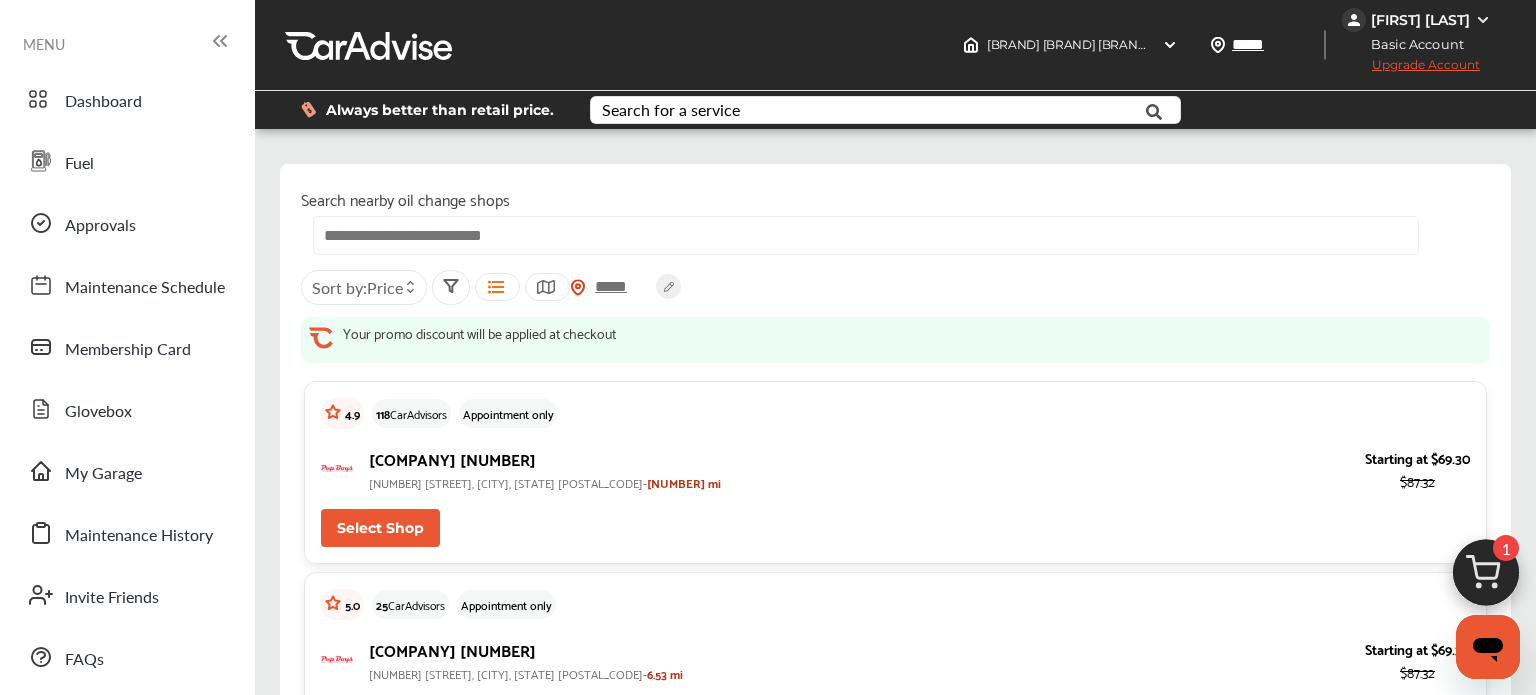 click on "Upgrade Account" at bounding box center (1411, 69) 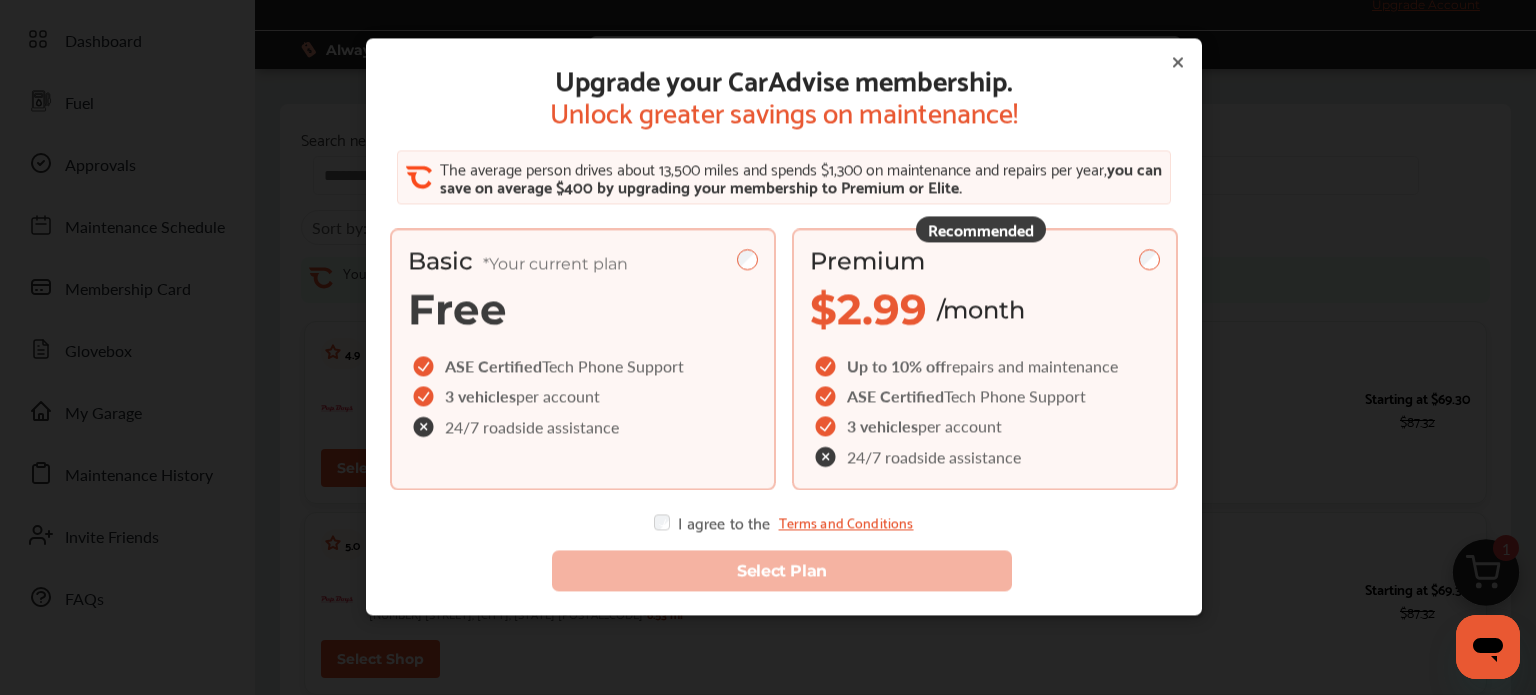 scroll, scrollTop: 0, scrollLeft: 0, axis: both 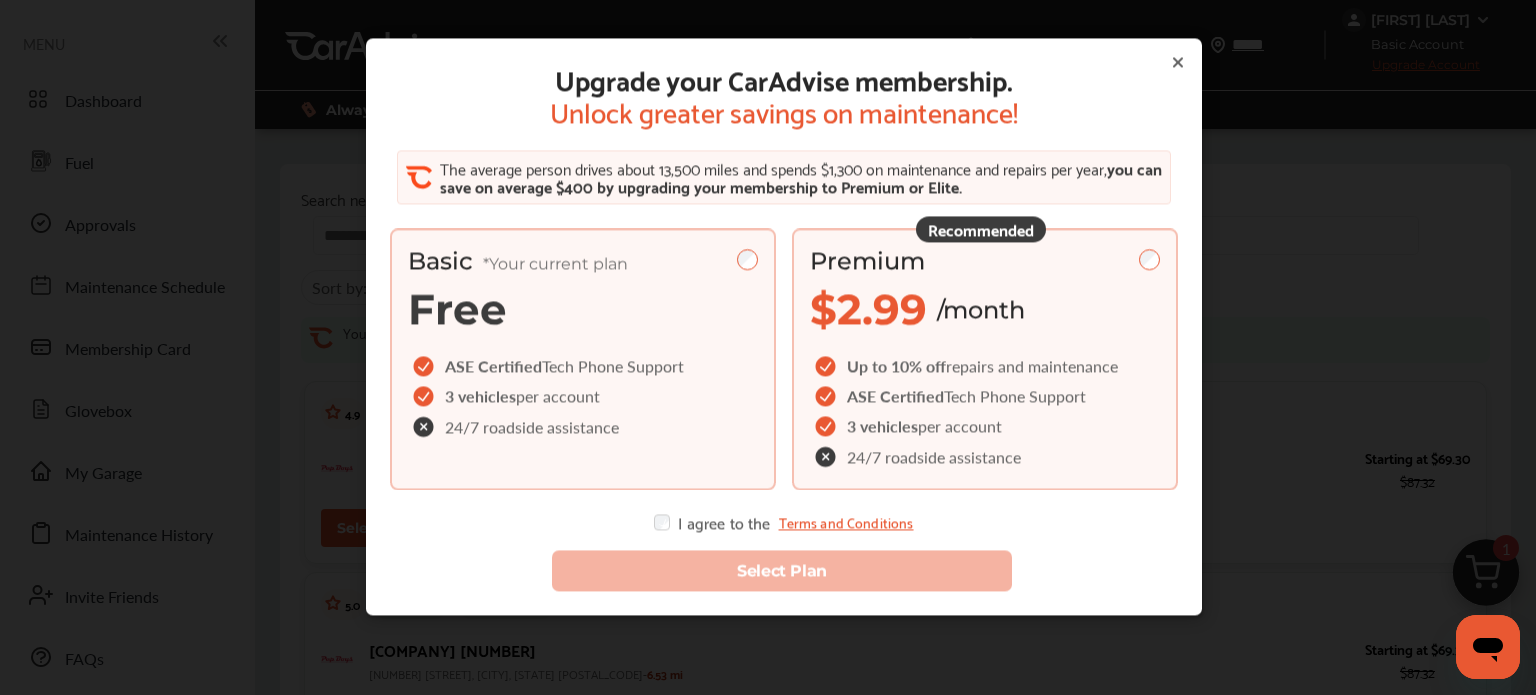click at bounding box center [827, 457] 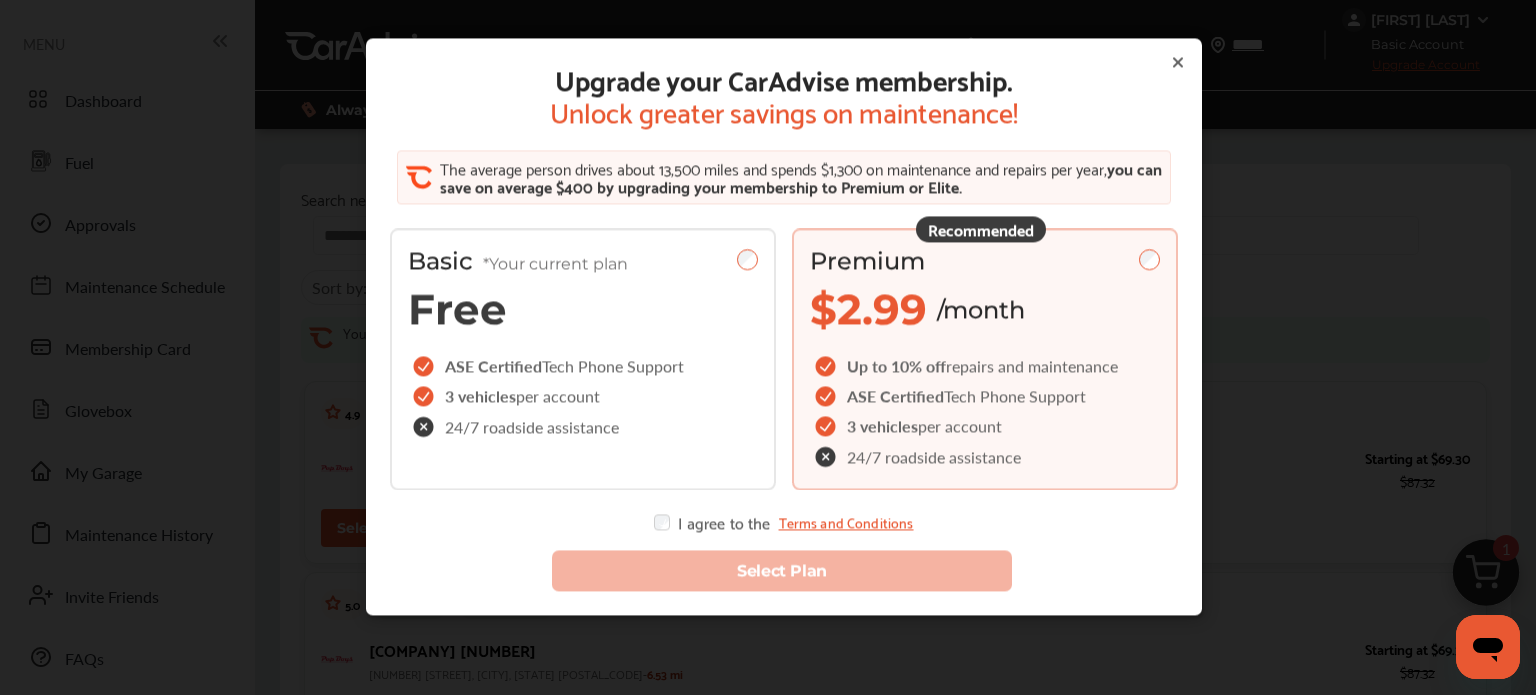 click 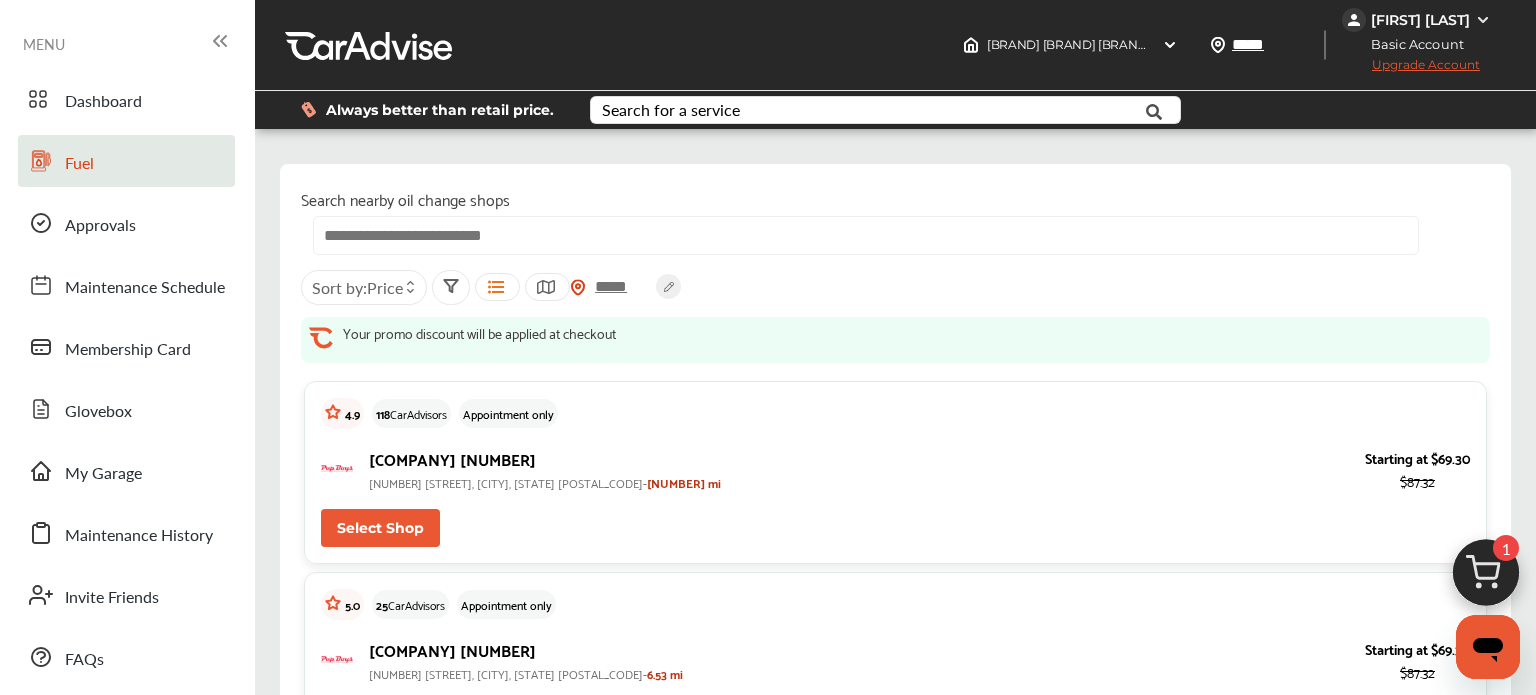 click on "Fuel" at bounding box center [79, 164] 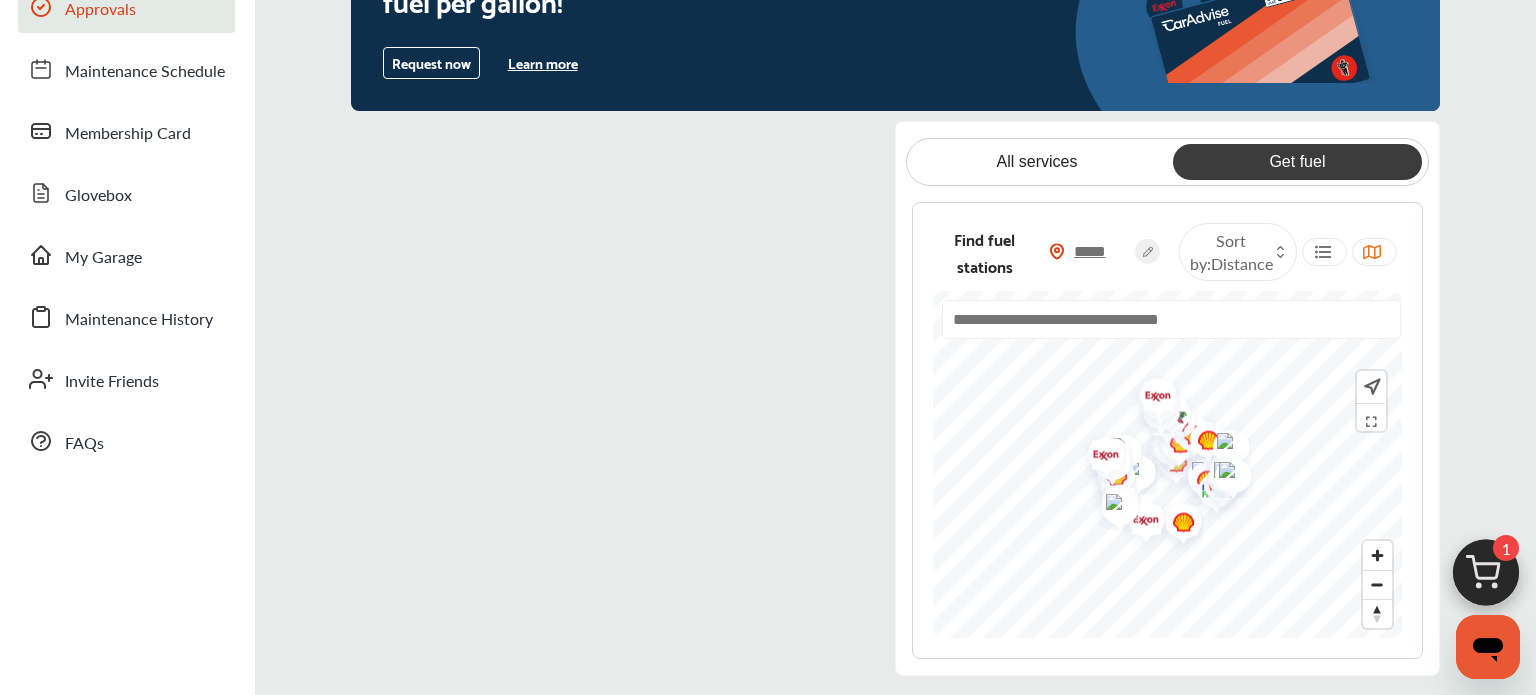 scroll, scrollTop: 224, scrollLeft: 0, axis: vertical 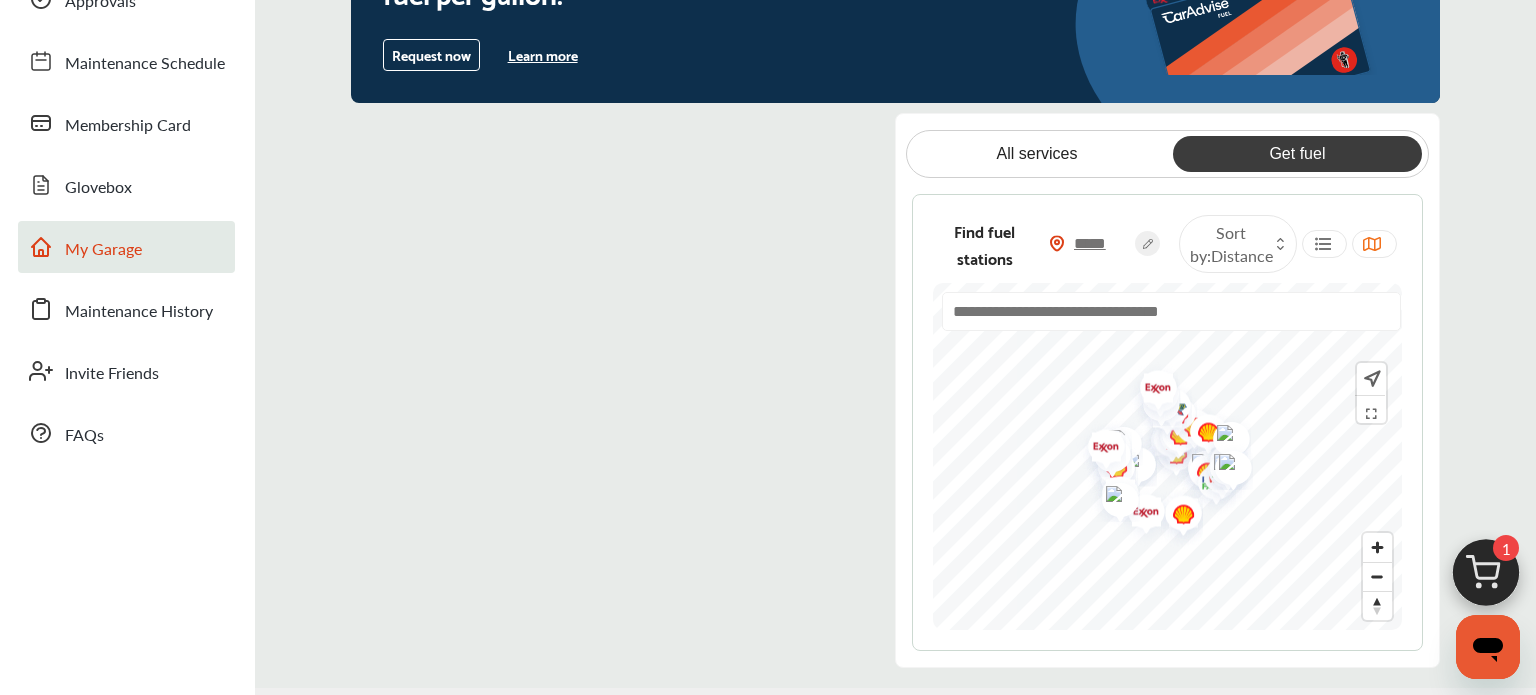 click on "My Garage" at bounding box center [103, 250] 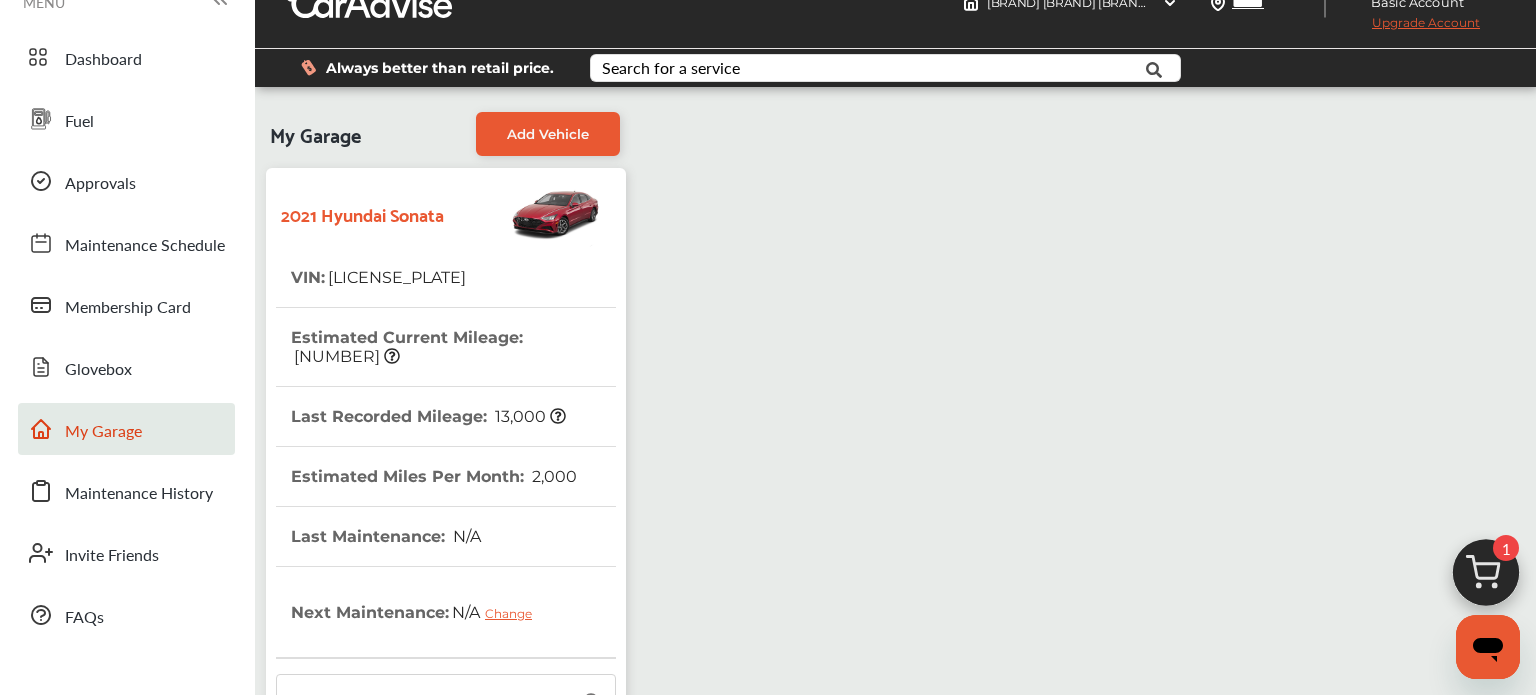 scroll, scrollTop: 44, scrollLeft: 0, axis: vertical 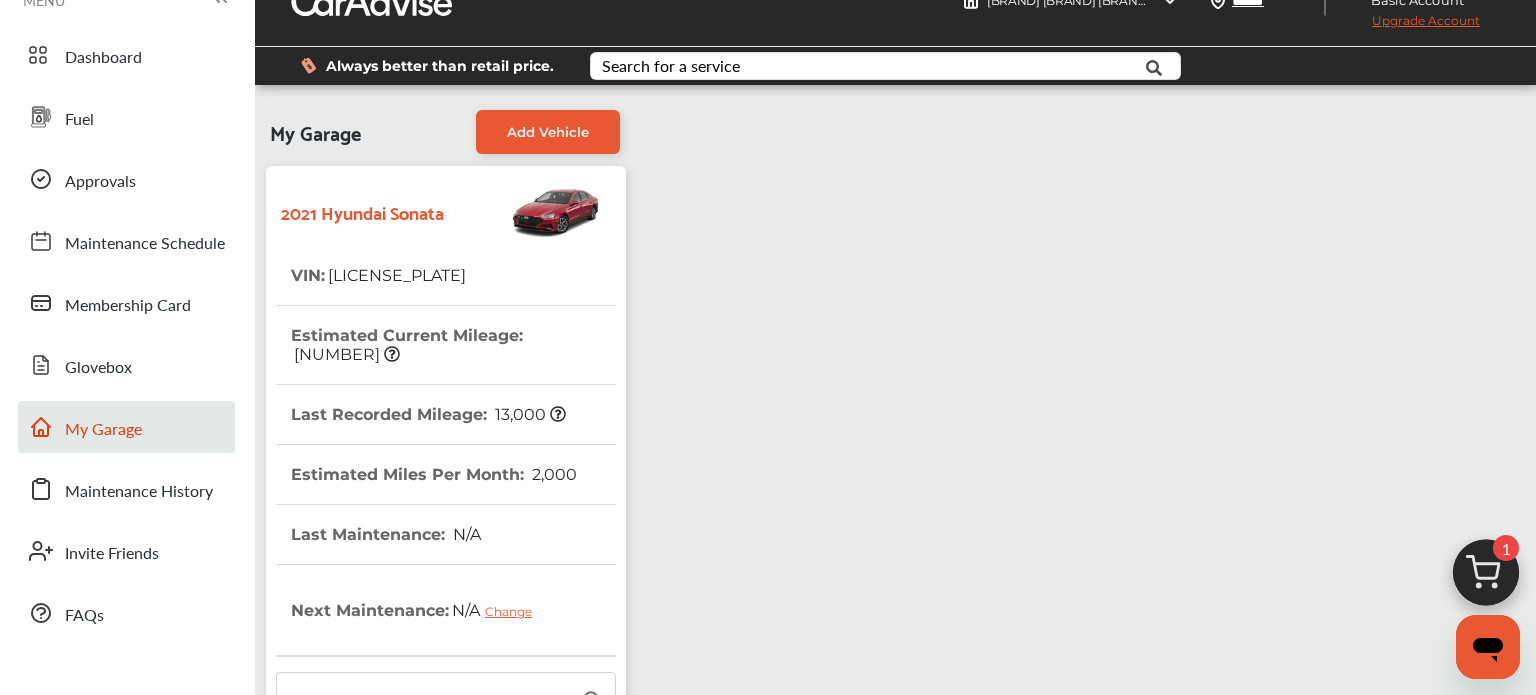 click 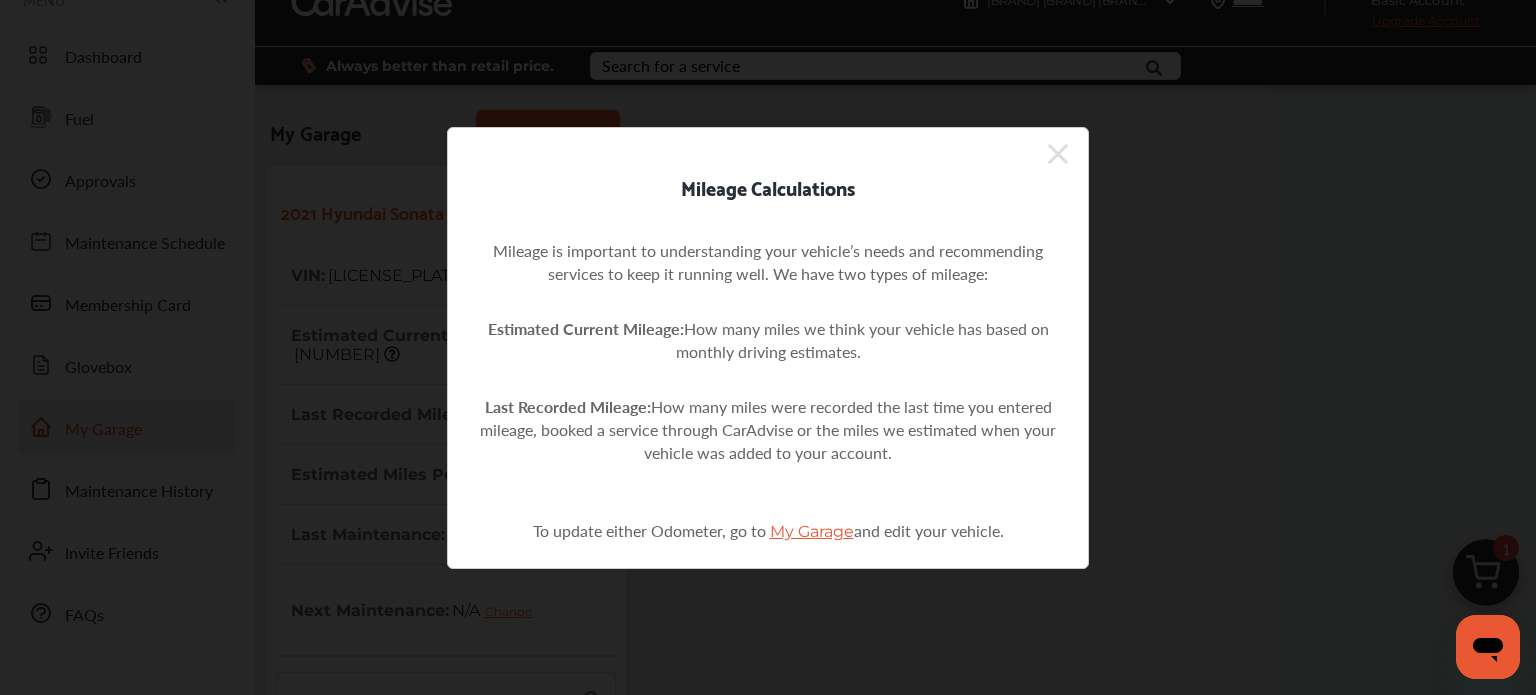 click on "My Garage" at bounding box center [812, 531] 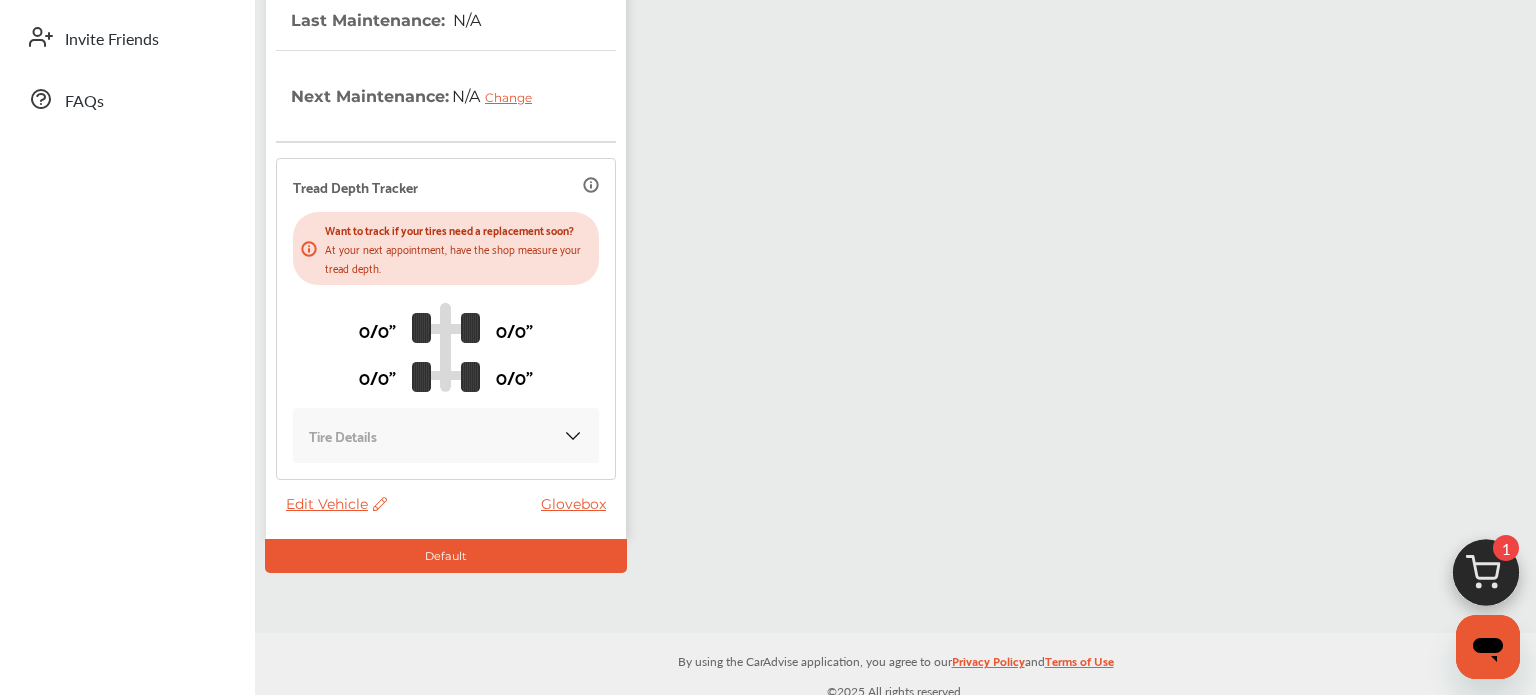scroll, scrollTop: 559, scrollLeft: 0, axis: vertical 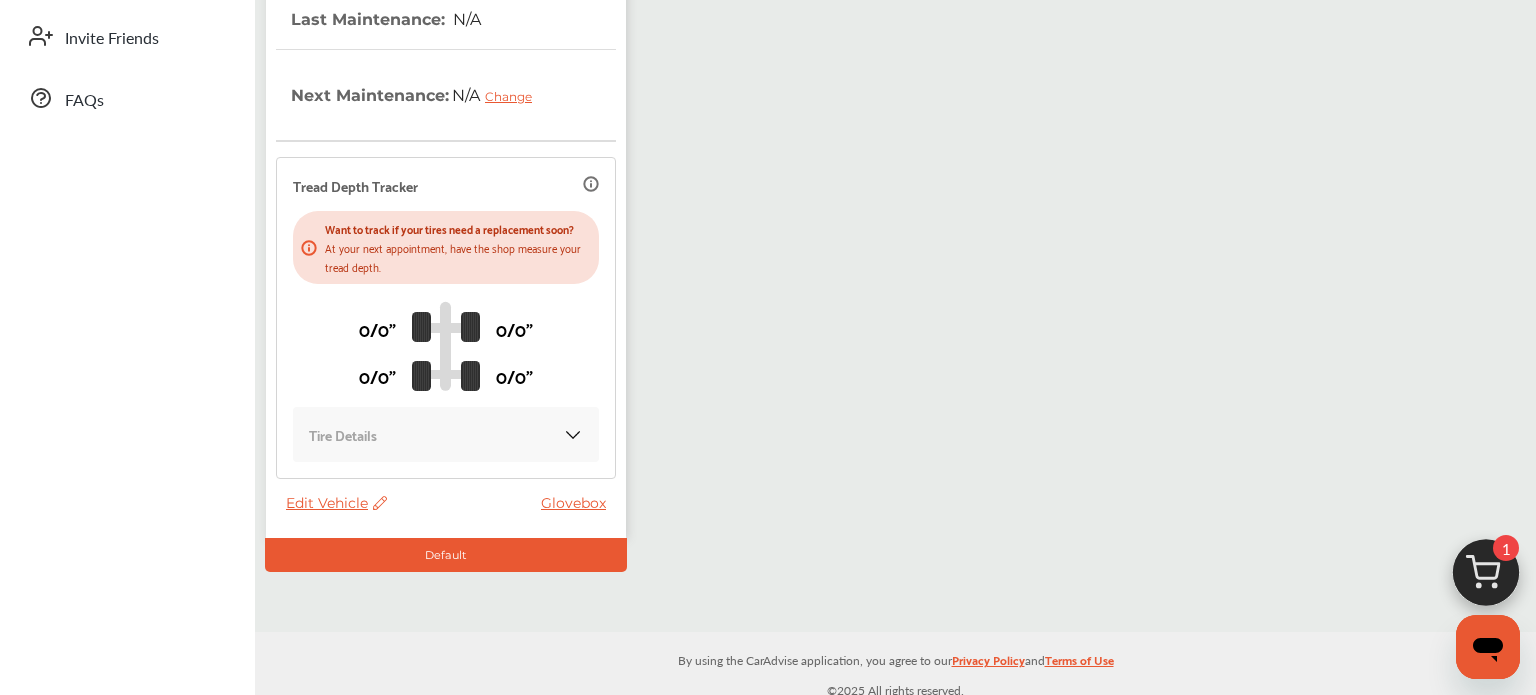 click on "Edit Vehicle" at bounding box center [336, 503] 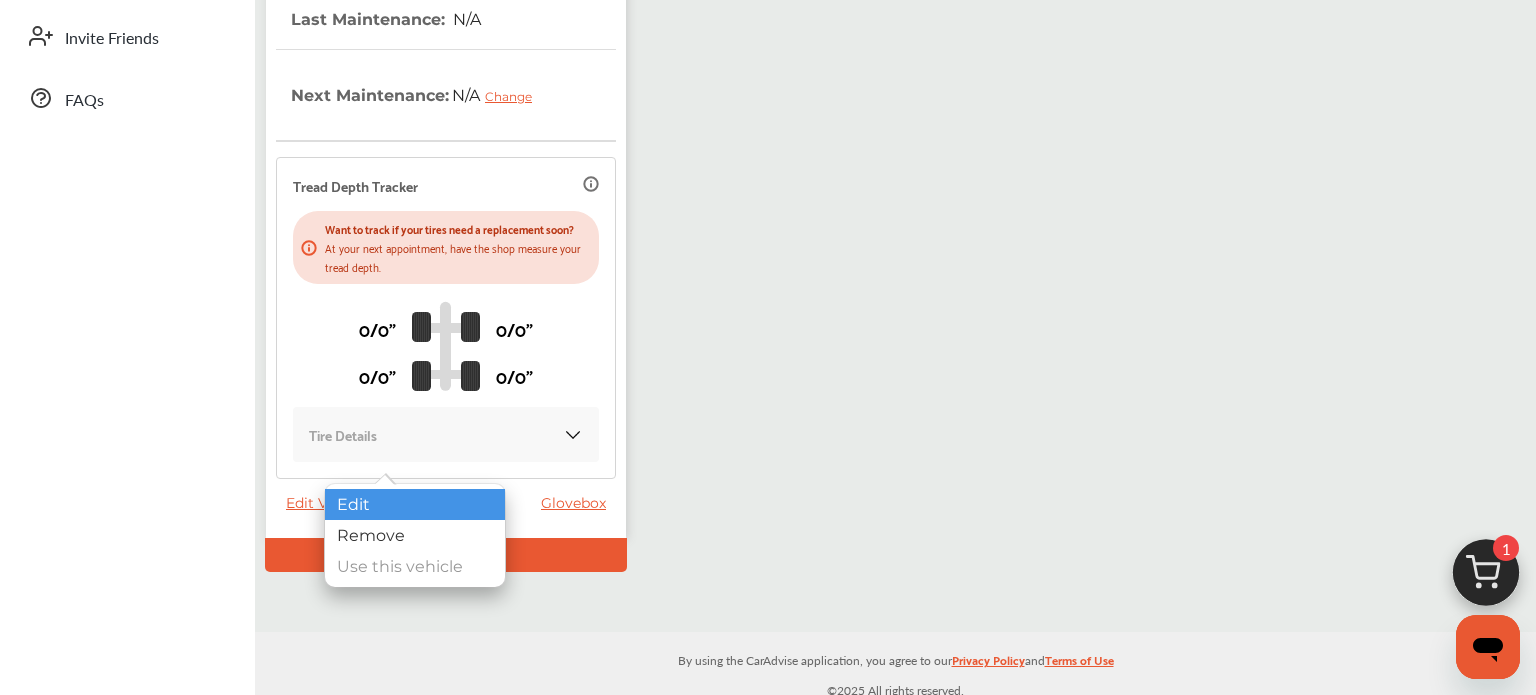 click on "Edit" at bounding box center (415, 504) 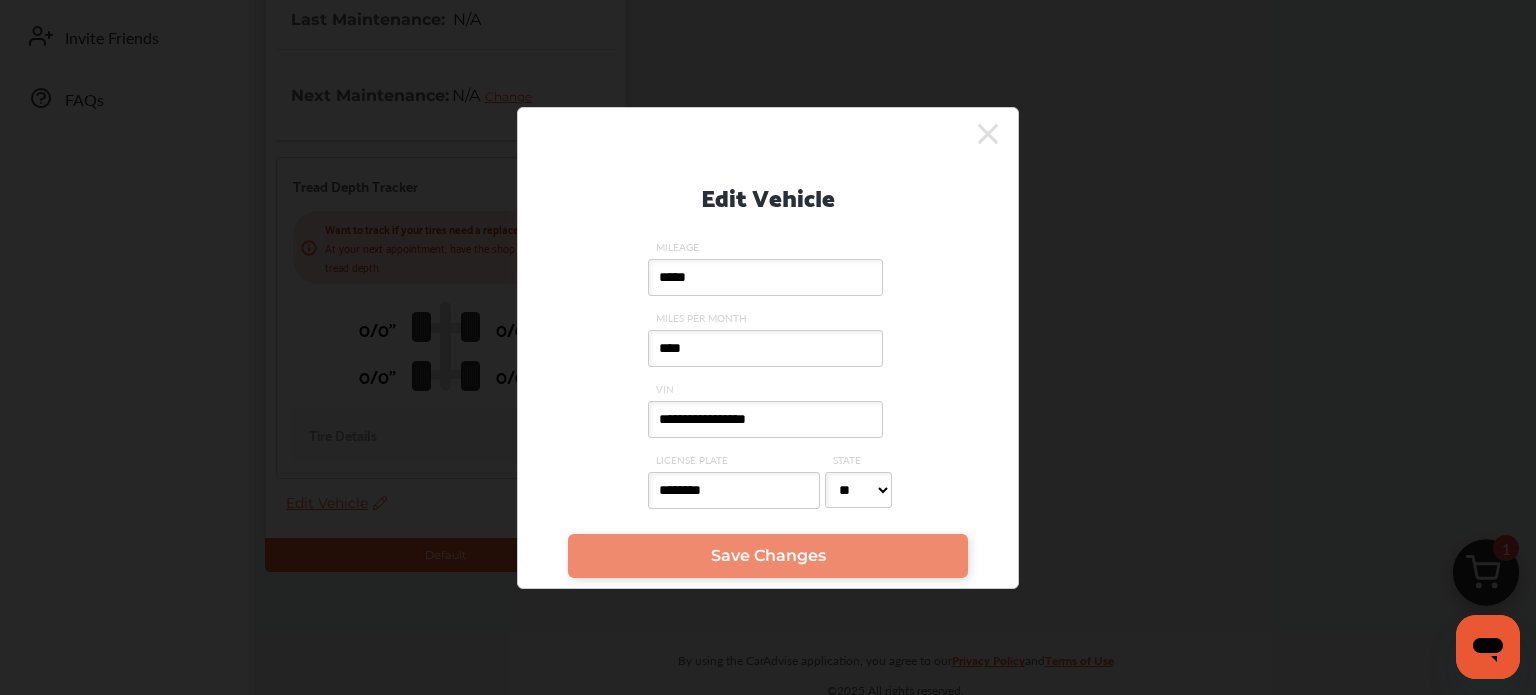 click on "*****" at bounding box center (765, 277) 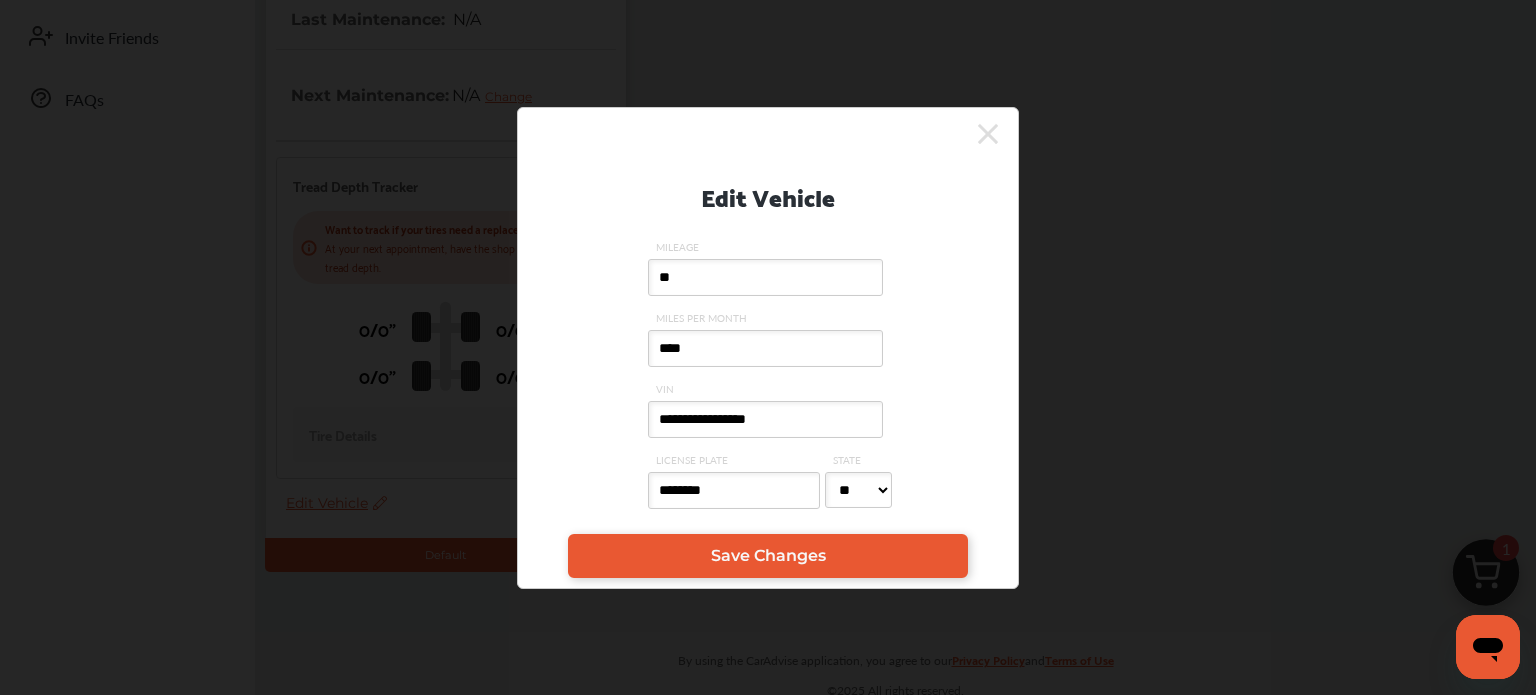 type on "*" 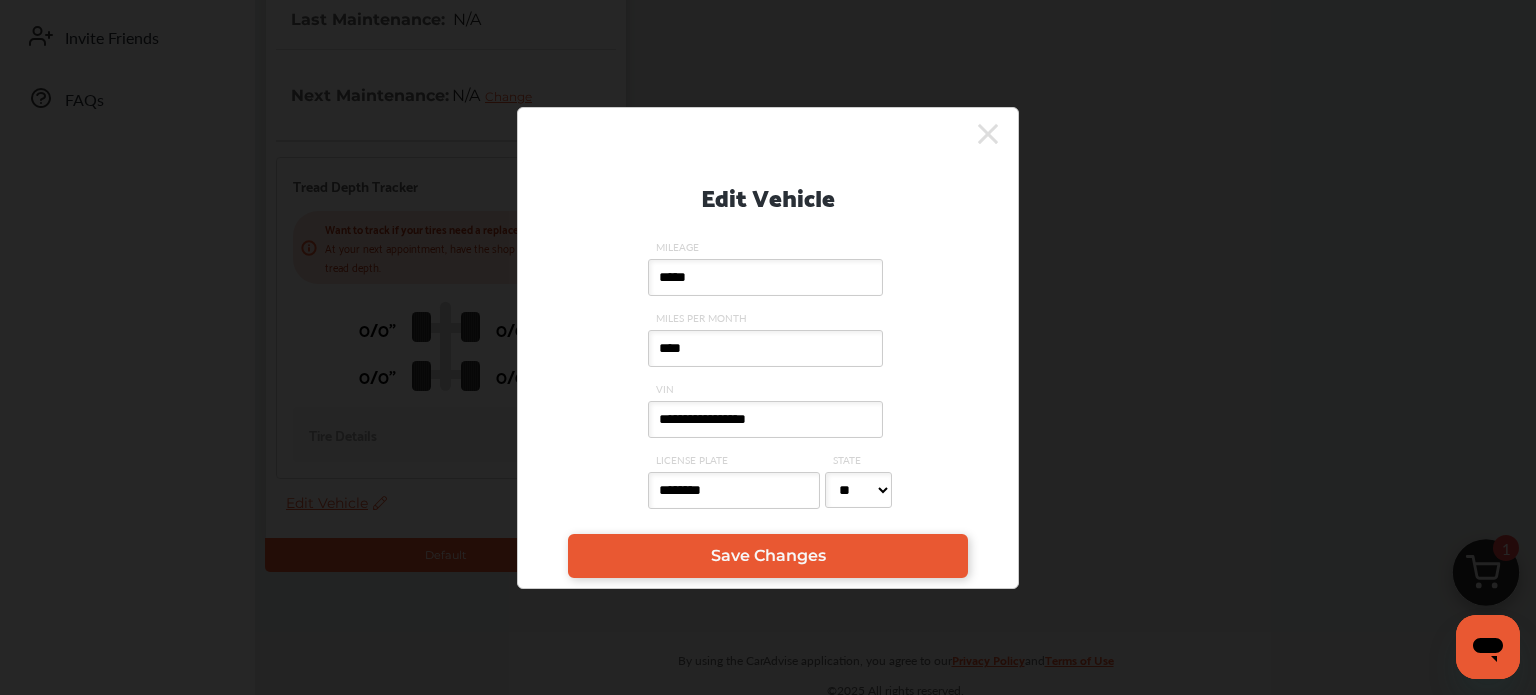 type on "*****" 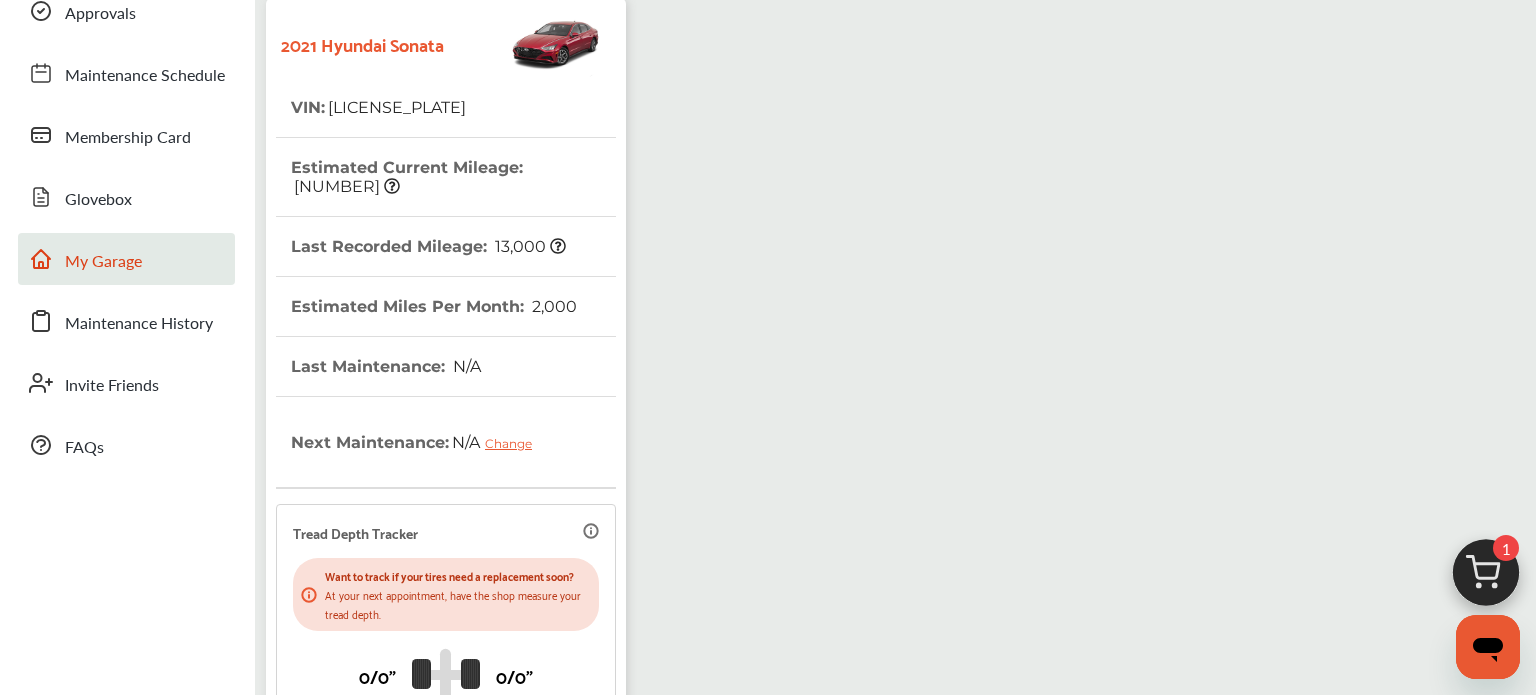 scroll, scrollTop: 0, scrollLeft: 0, axis: both 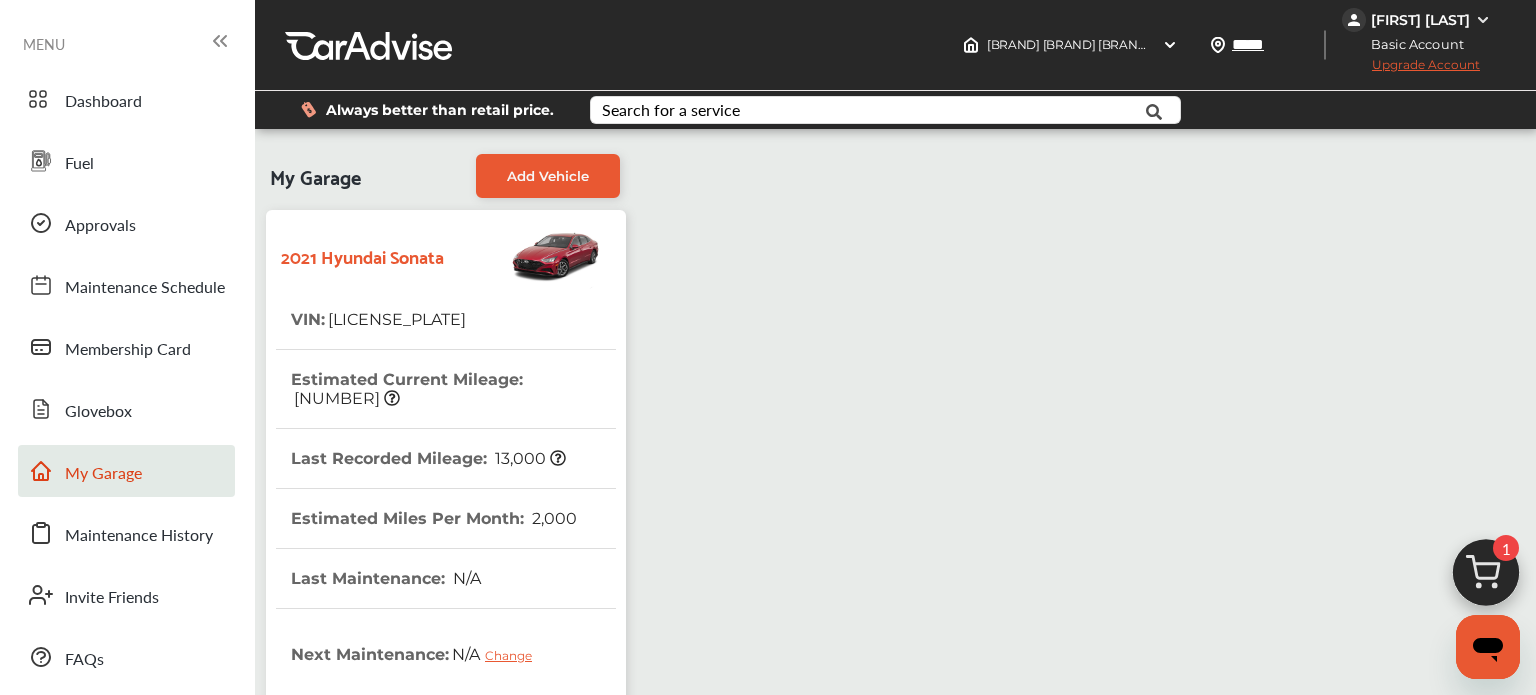 click at bounding box center [1483, 20] 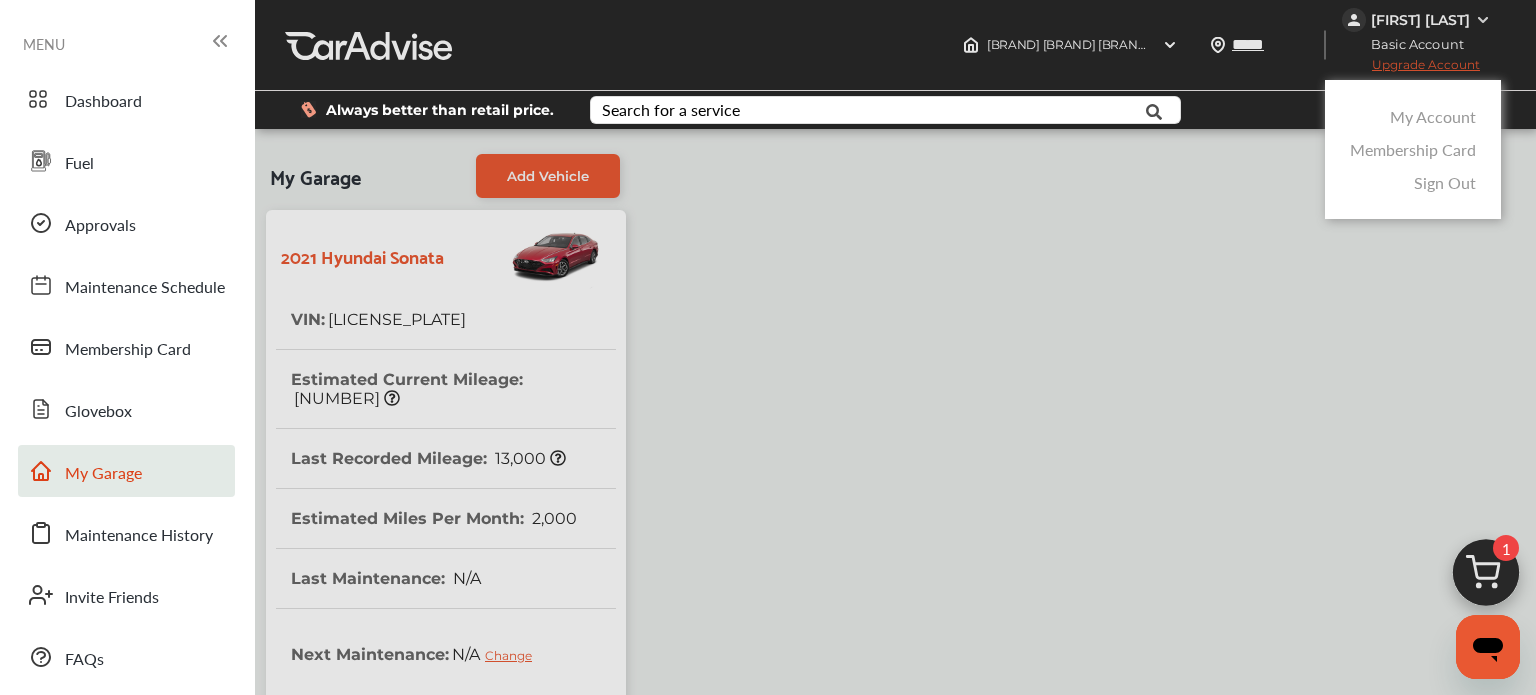 click on "My Account" at bounding box center [1433, 116] 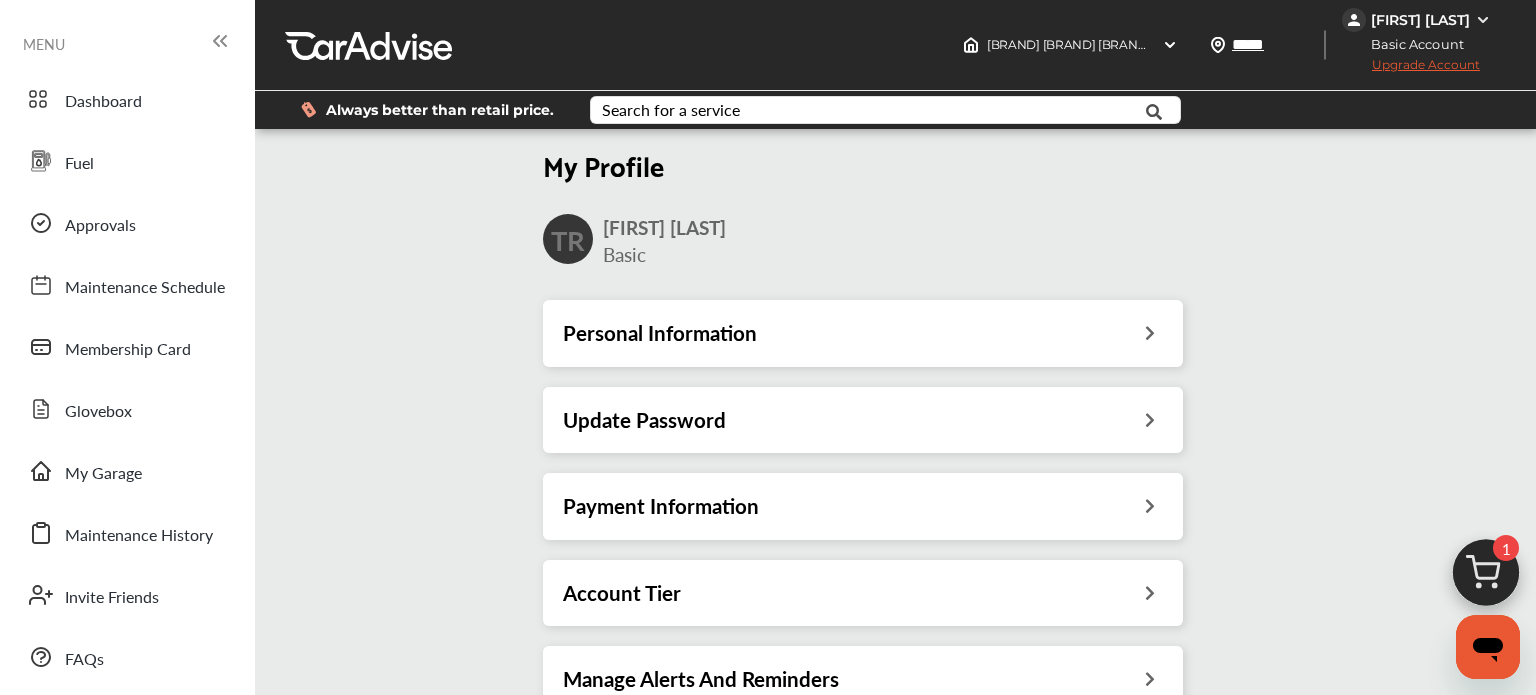 click on "Personal Information" at bounding box center [863, 333] 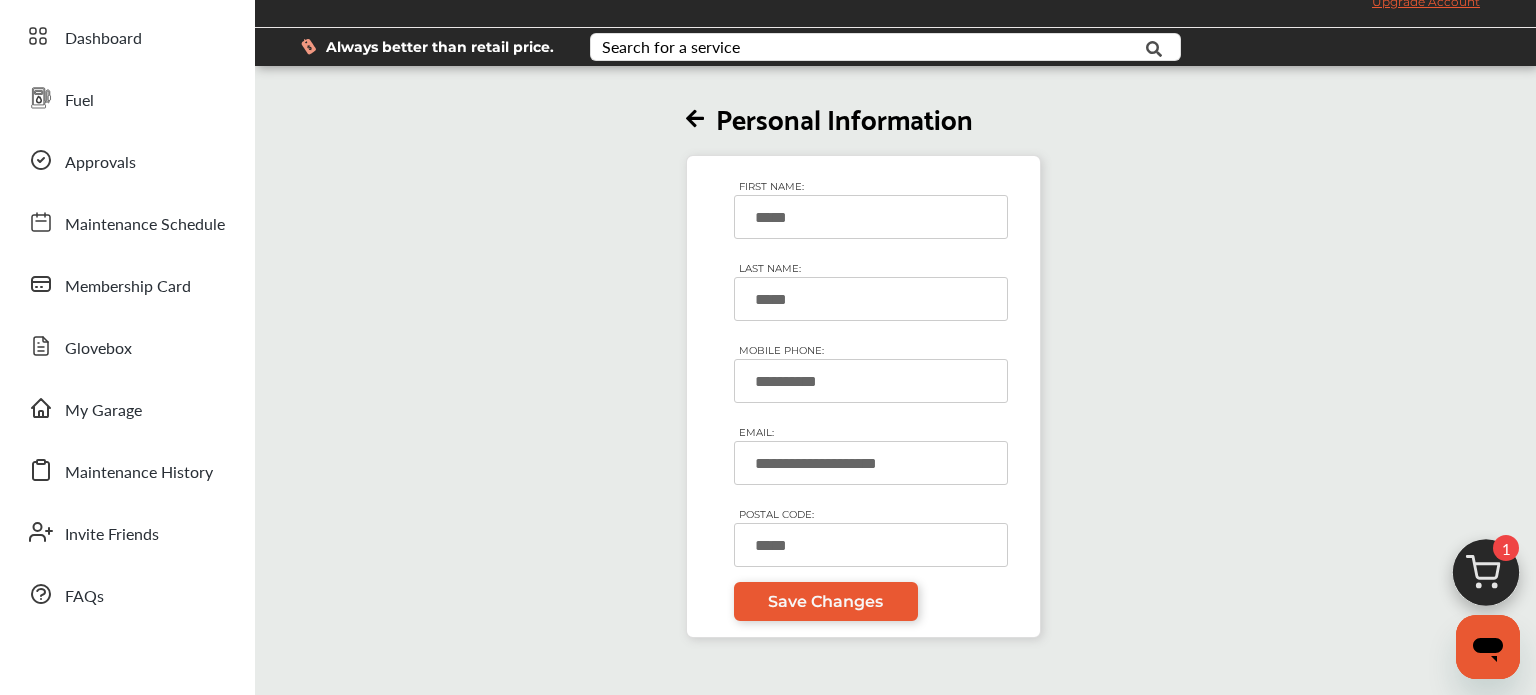 scroll, scrollTop: 0, scrollLeft: 0, axis: both 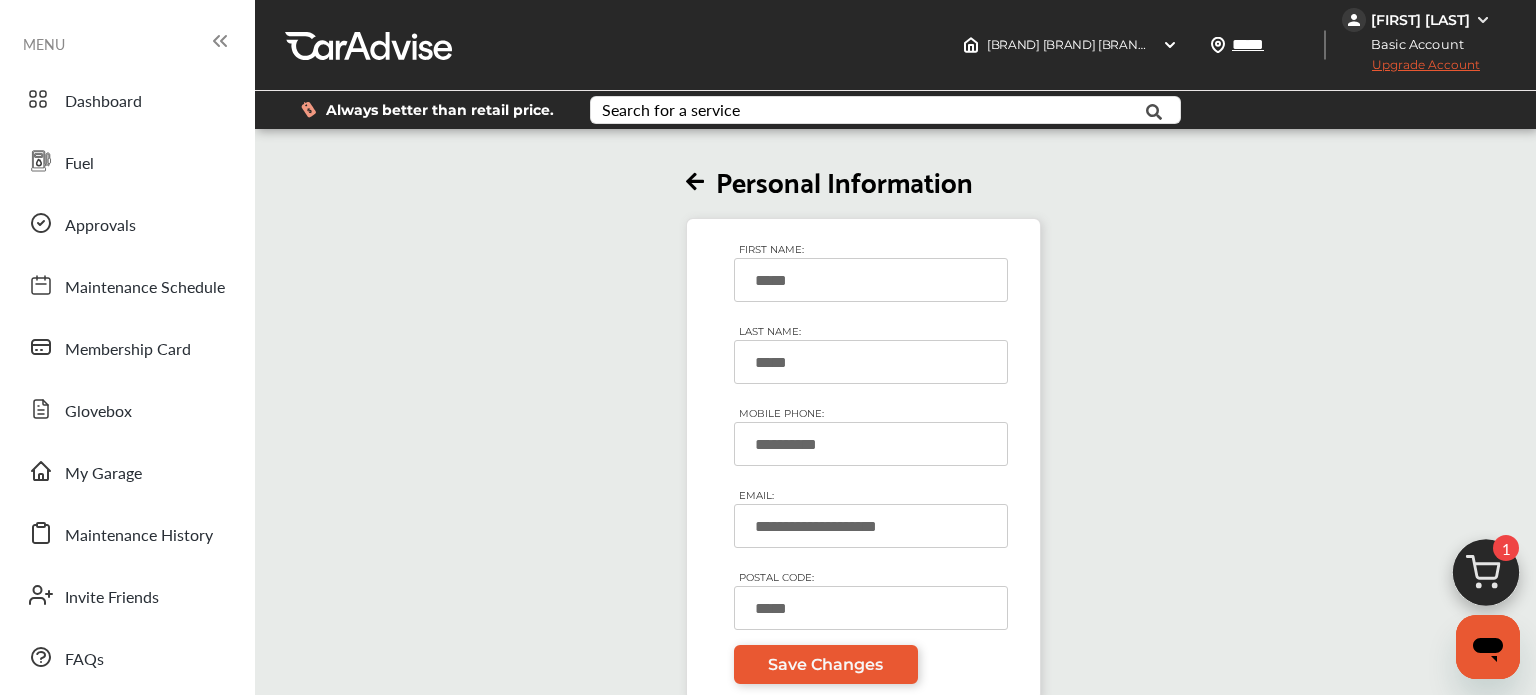 click at bounding box center [1483, 20] 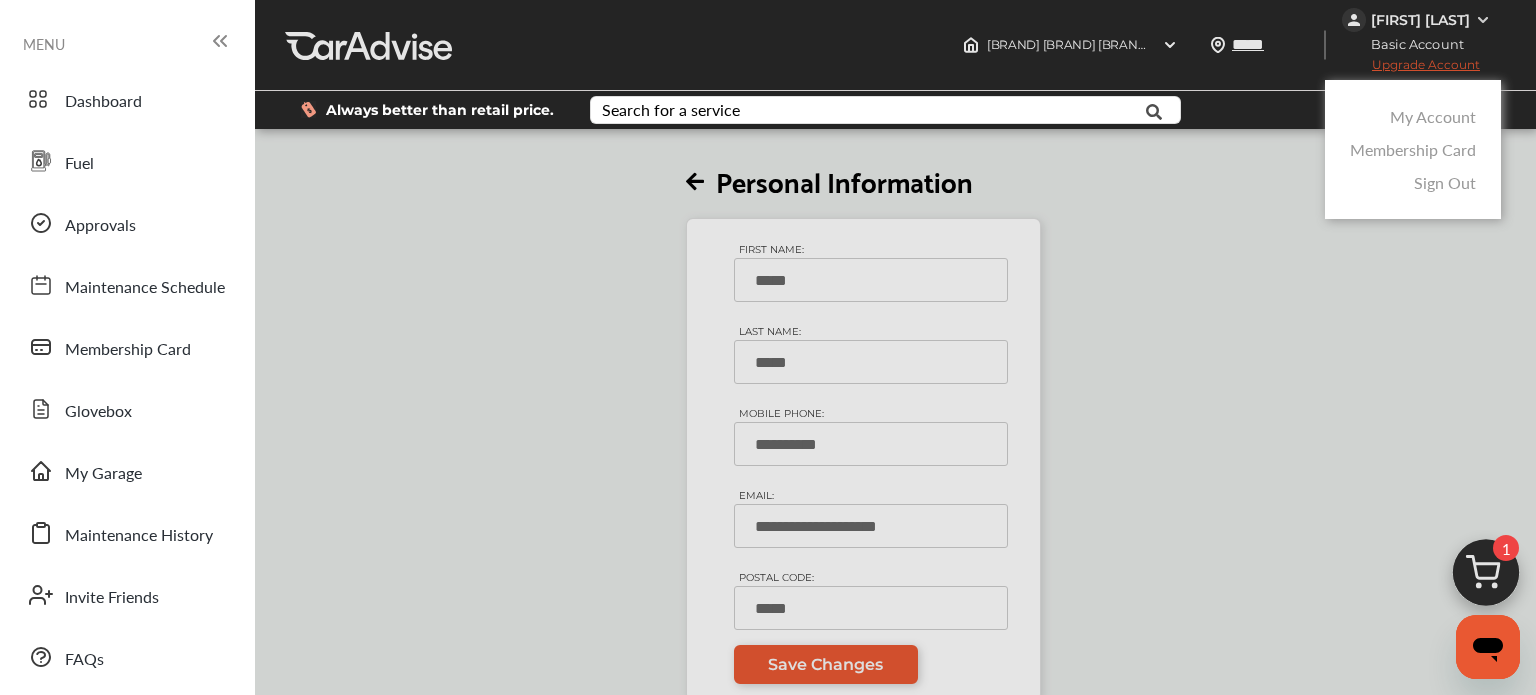 click on "My Account" at bounding box center [1433, 116] 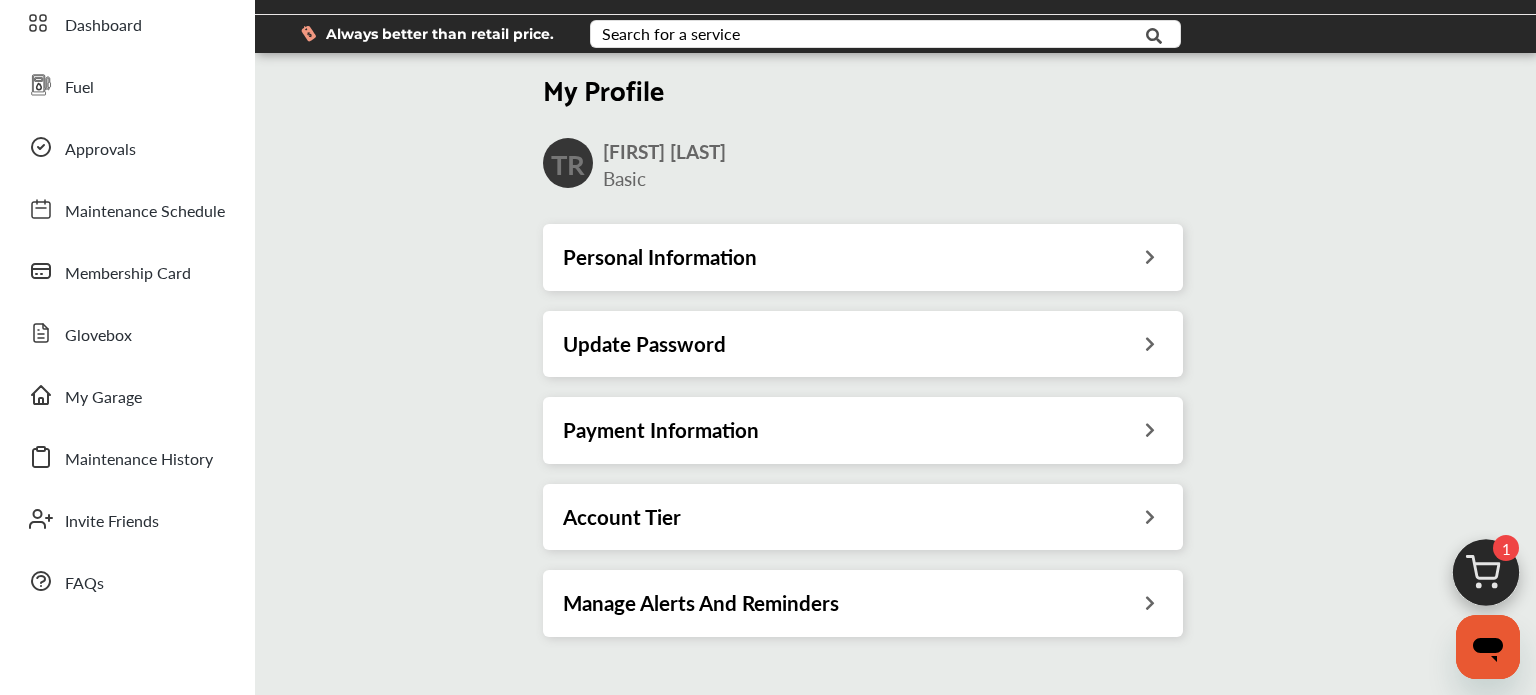 scroll, scrollTop: 73, scrollLeft: 0, axis: vertical 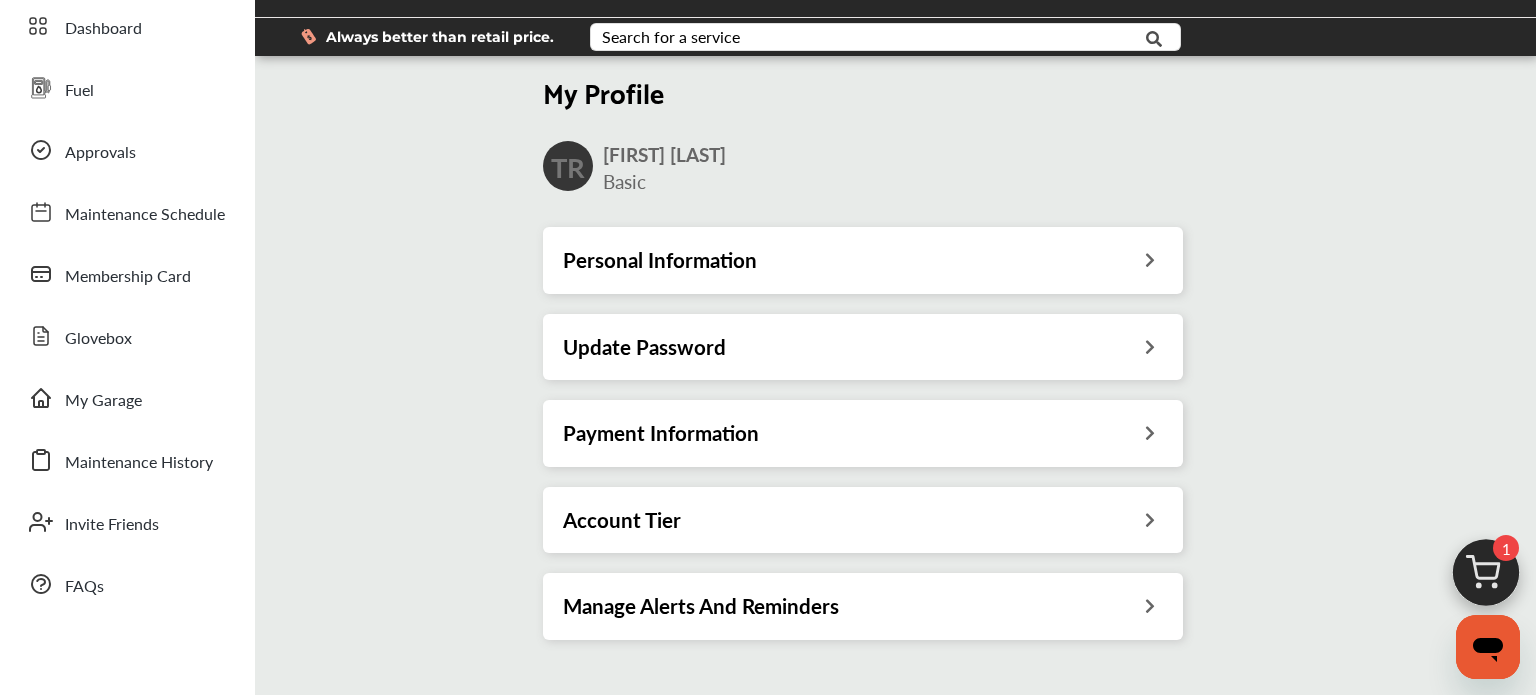 click at bounding box center (1150, 430) 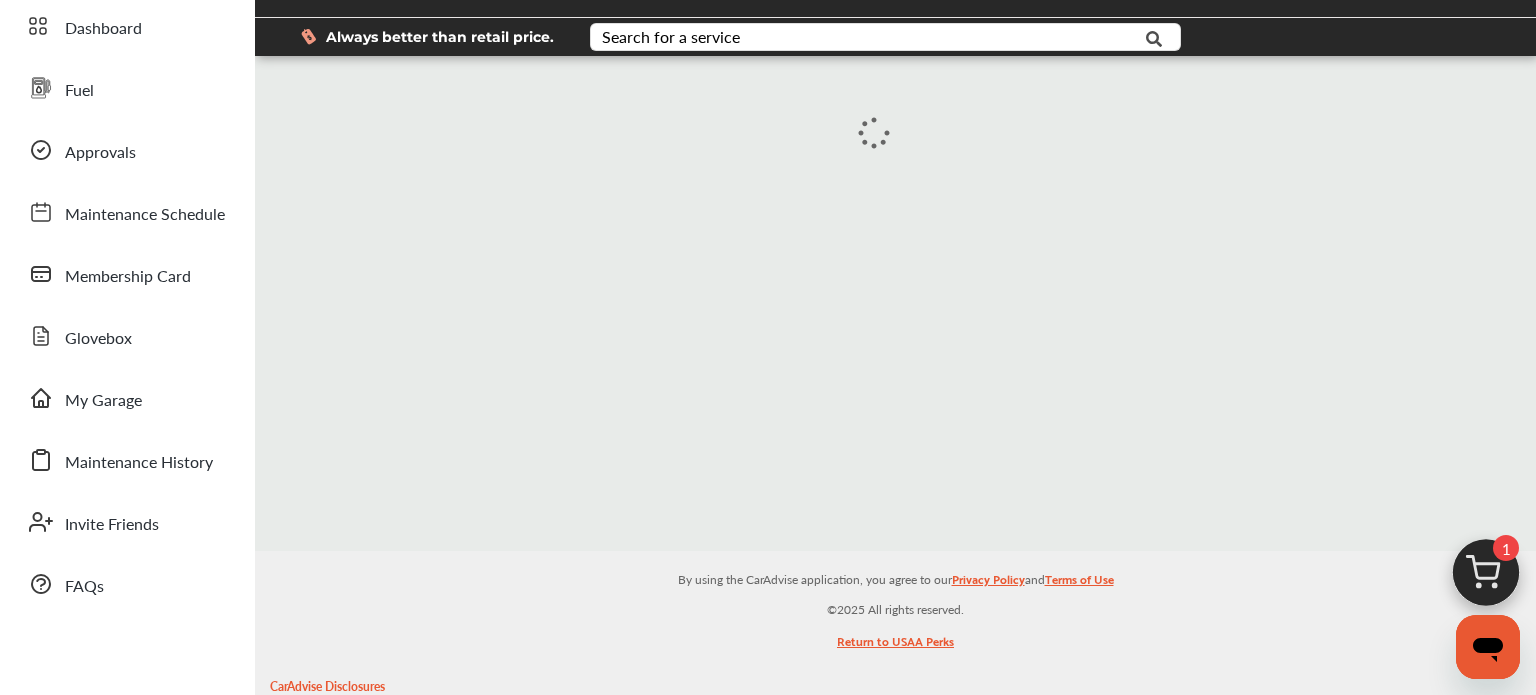 scroll, scrollTop: 0, scrollLeft: 0, axis: both 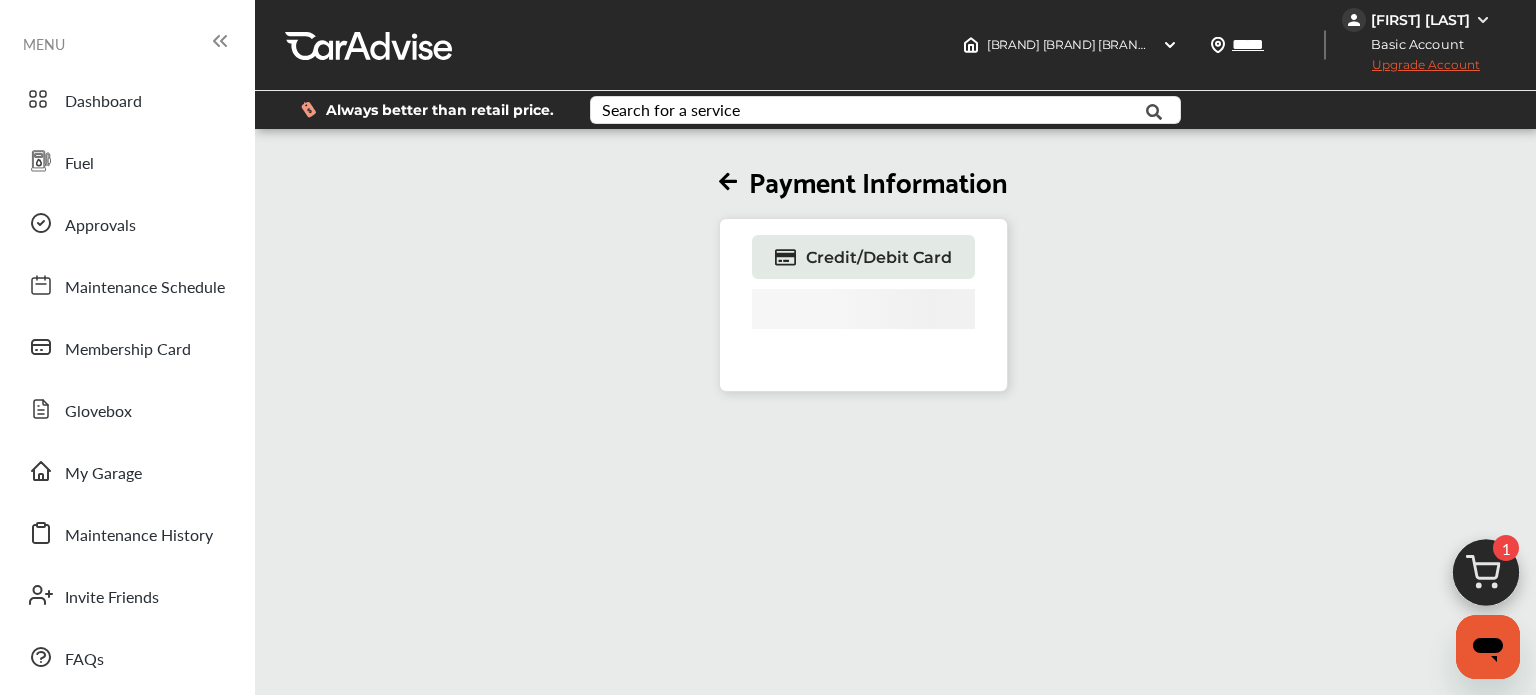 click at bounding box center (1483, 20) 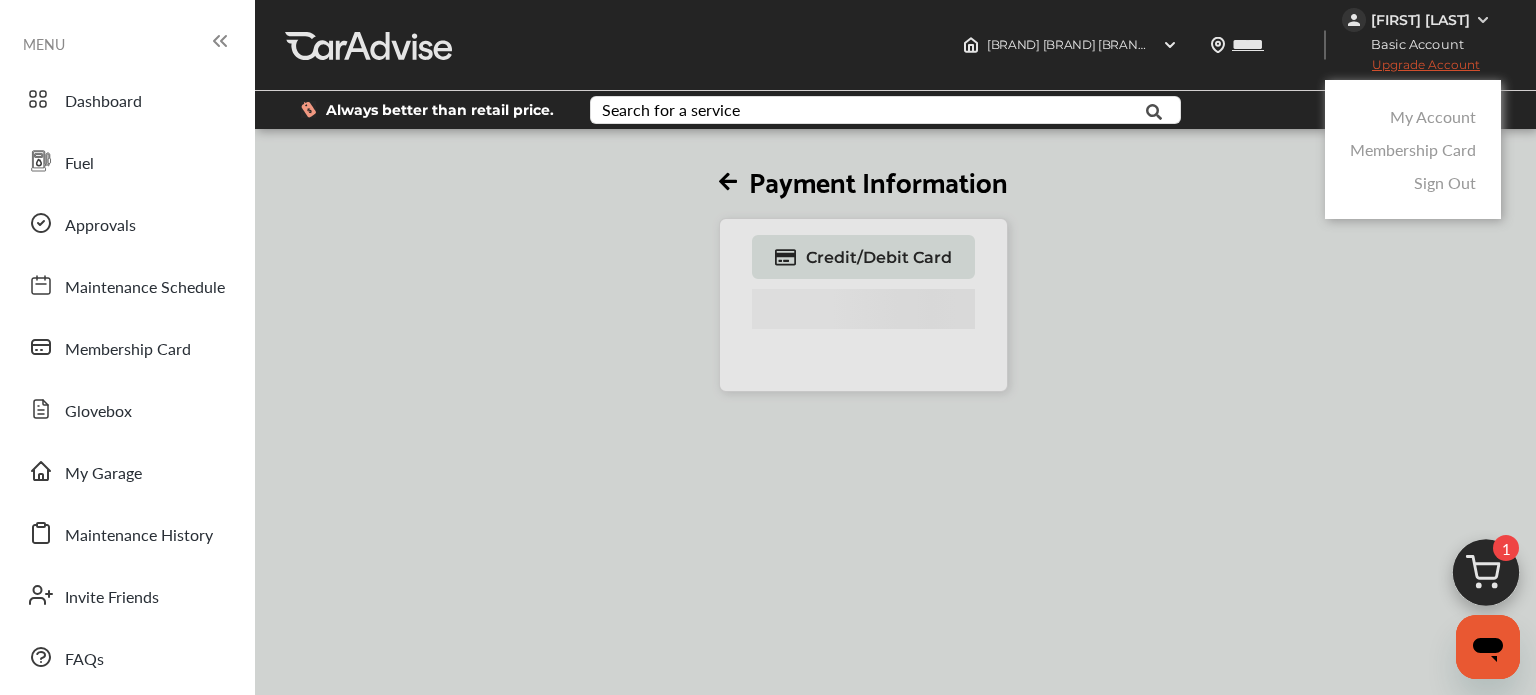 click on "My Account" at bounding box center [1433, 116] 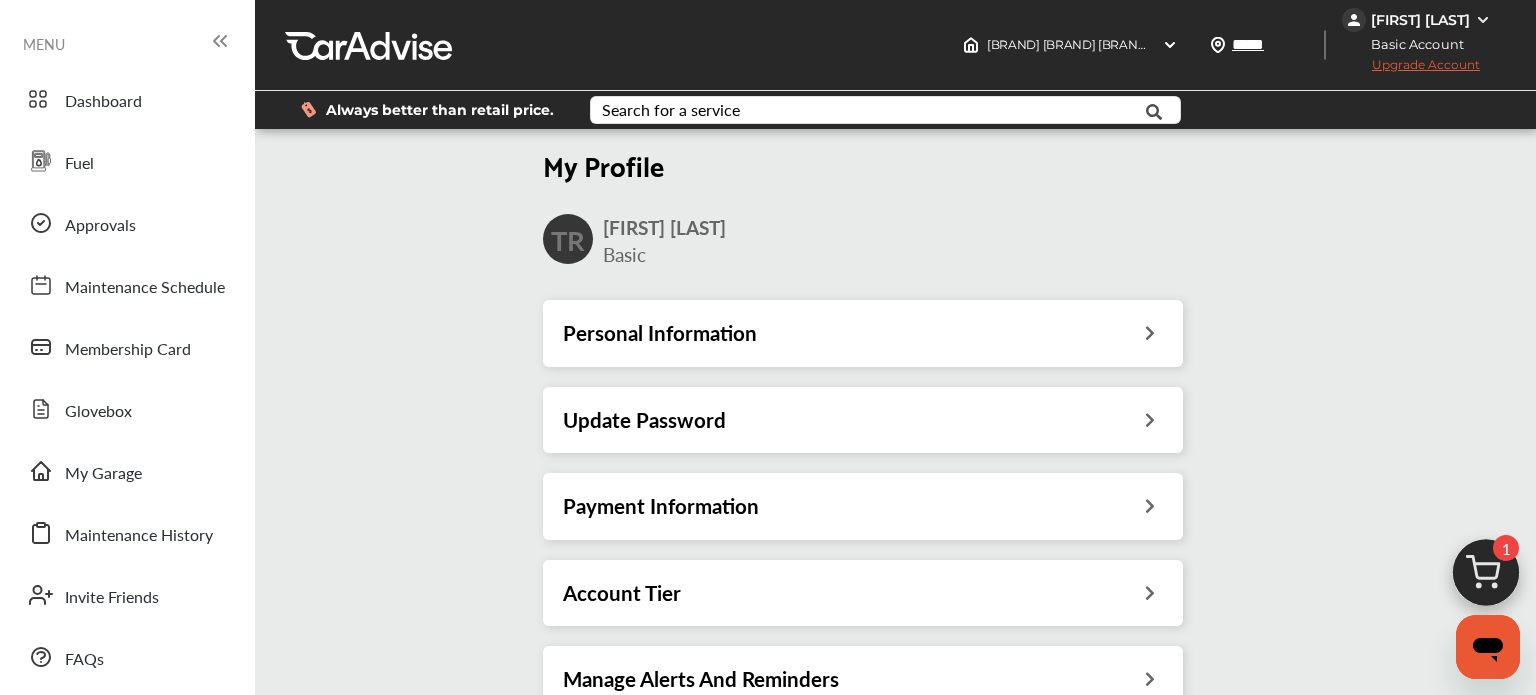 scroll, scrollTop: 170, scrollLeft: 0, axis: vertical 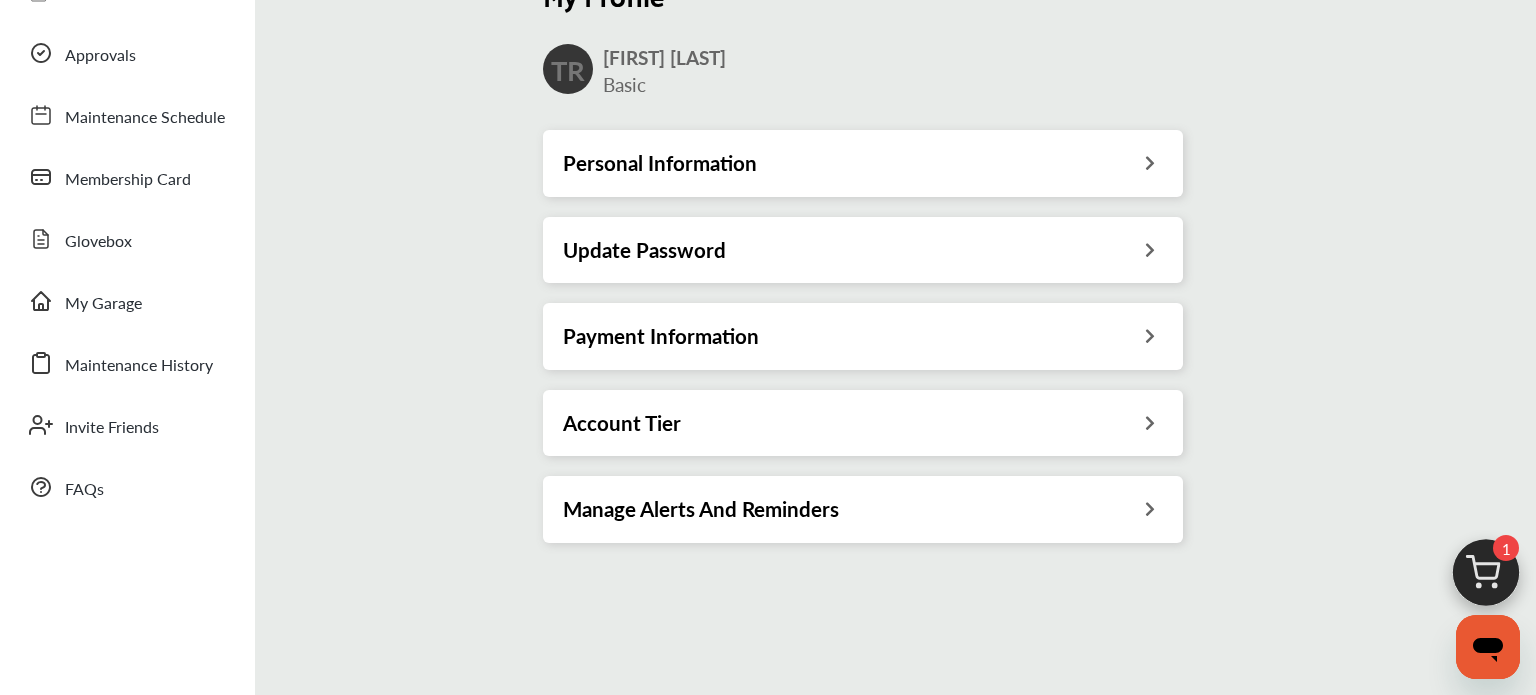 click at bounding box center (1150, 420) 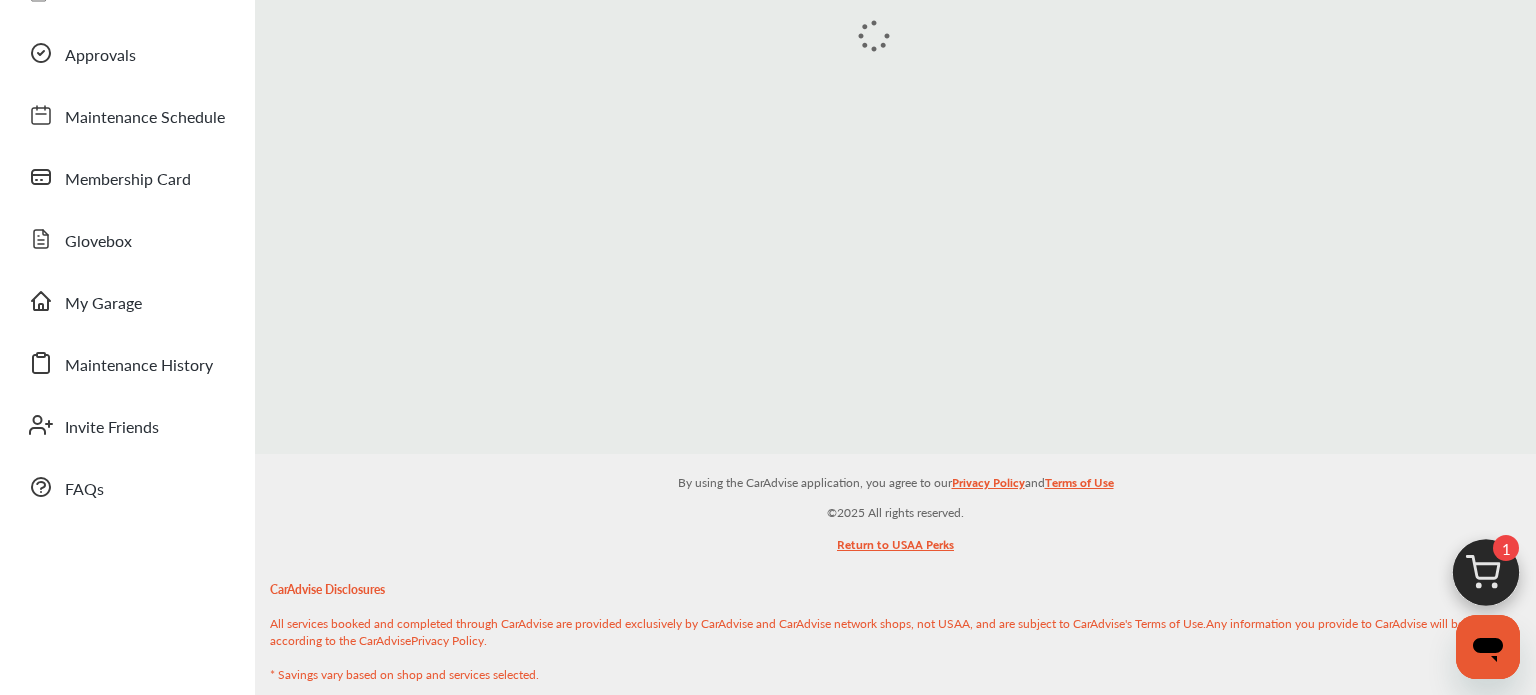 scroll, scrollTop: 0, scrollLeft: 0, axis: both 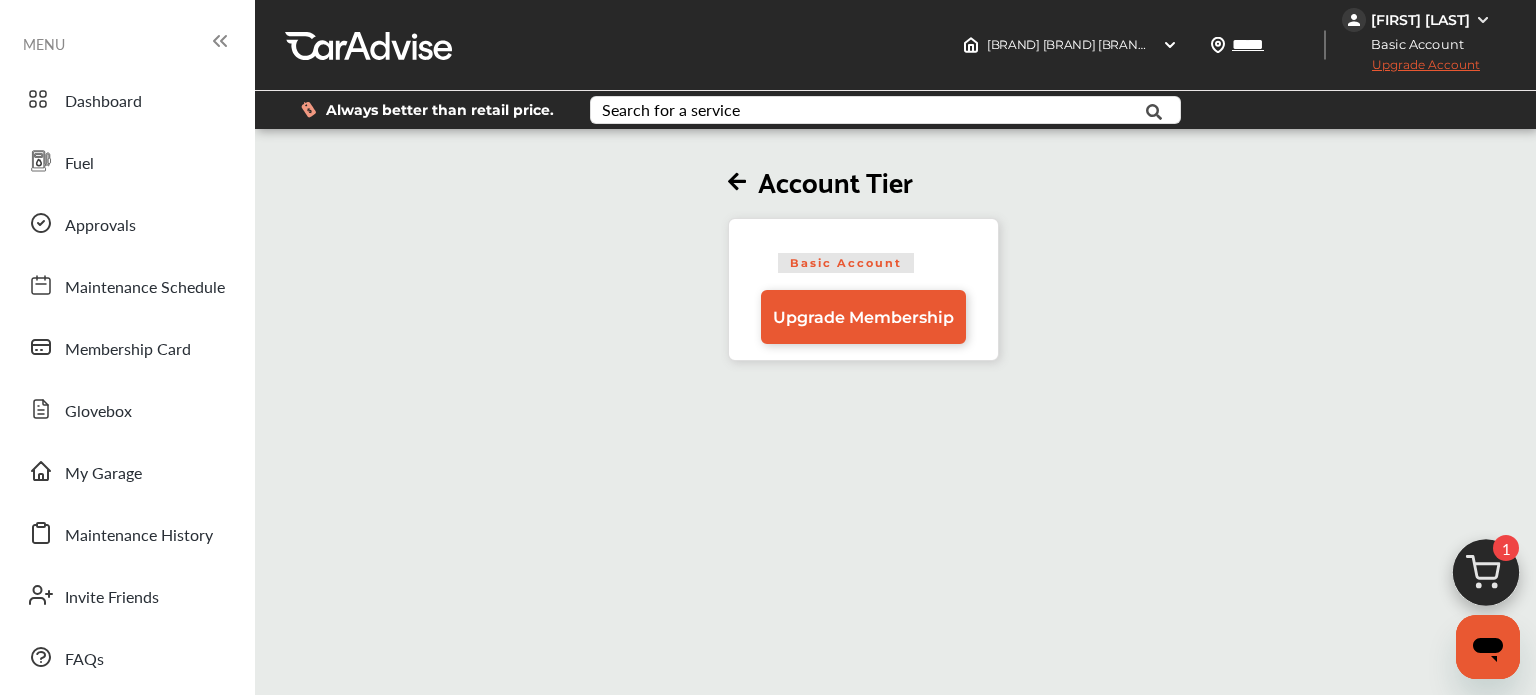 click at bounding box center [1483, 20] 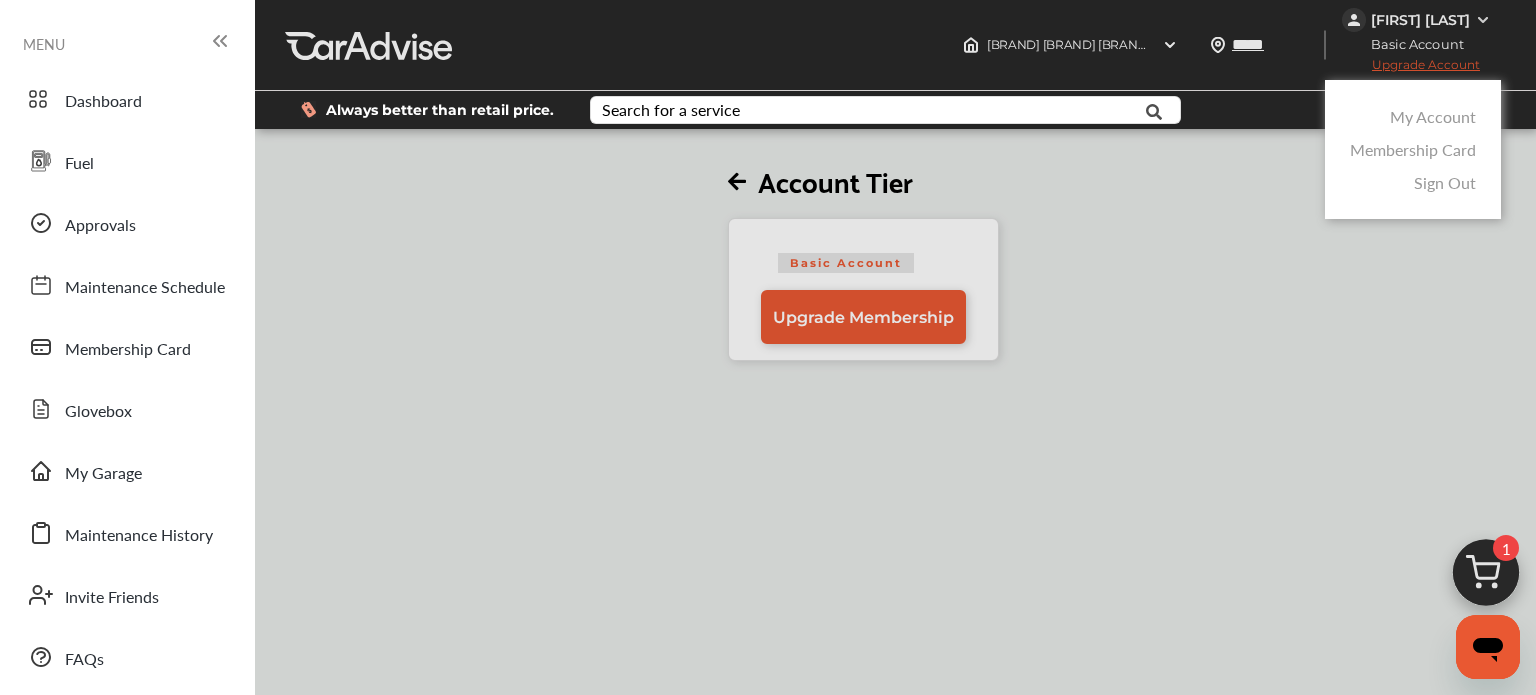 click on "My Account" at bounding box center (1433, 116) 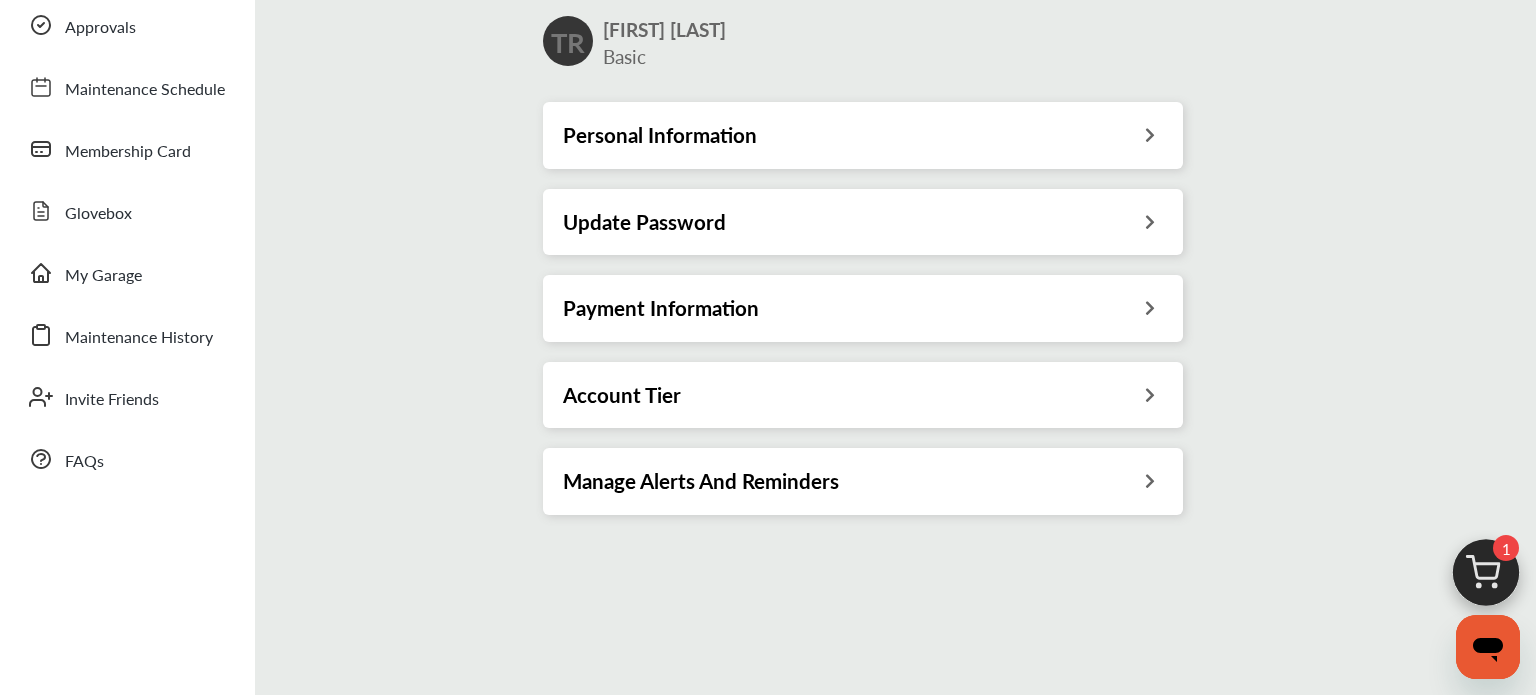 scroll, scrollTop: 0, scrollLeft: 0, axis: both 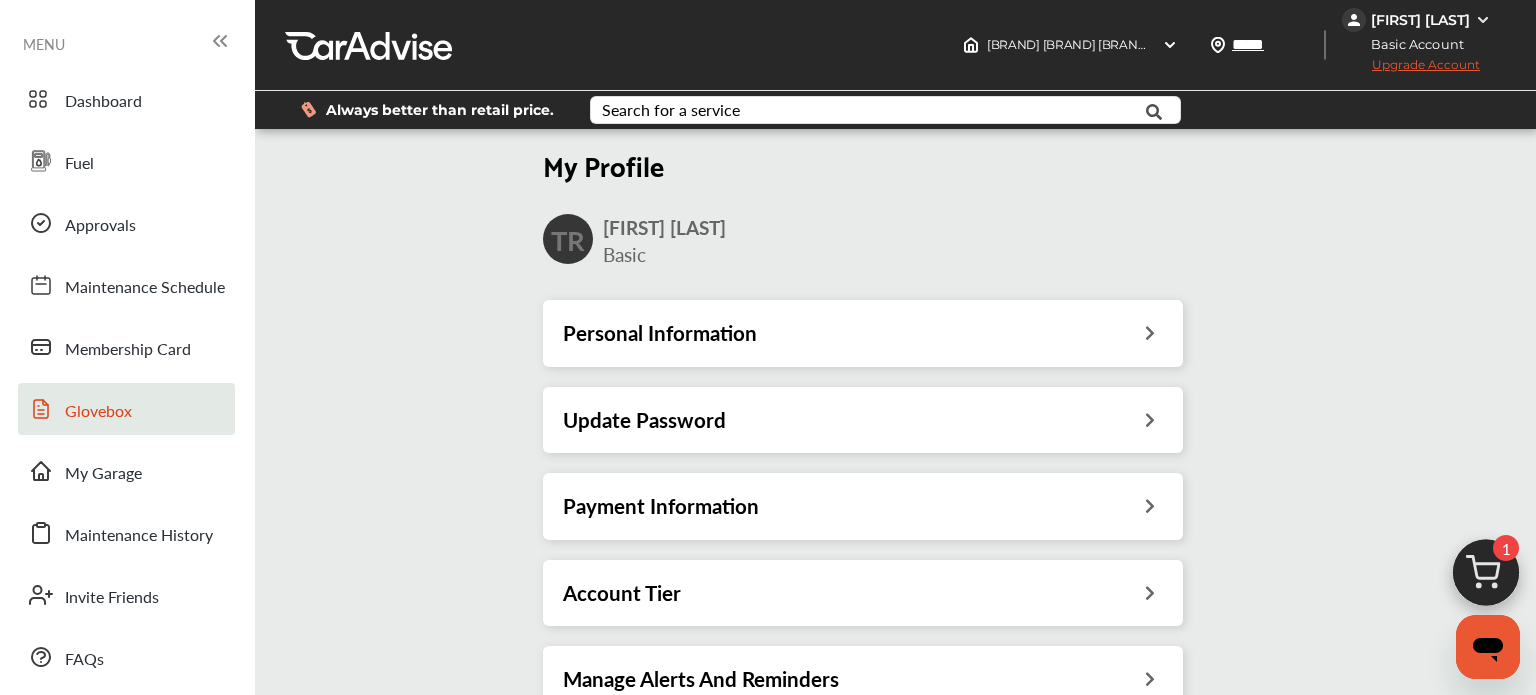 click on "Glovebox" at bounding box center [98, 412] 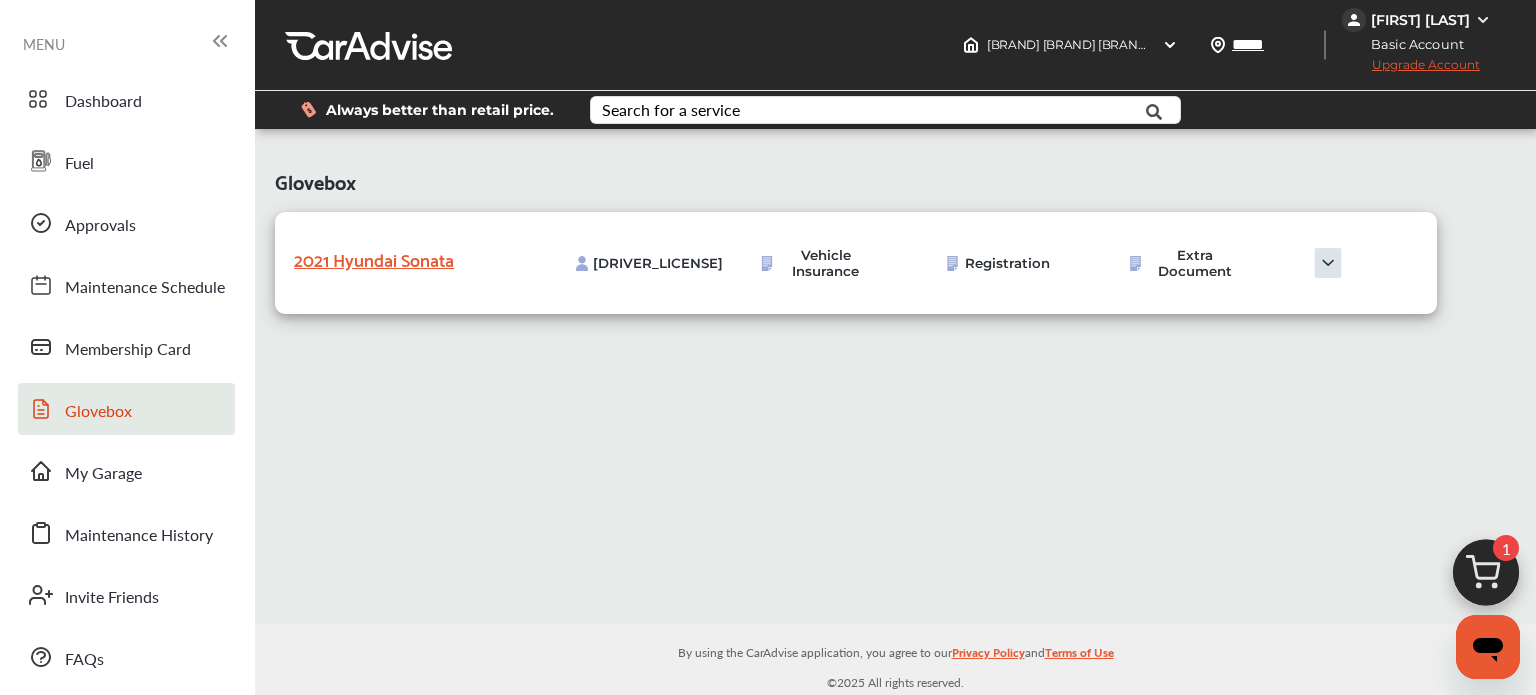 click at bounding box center [1328, 263] 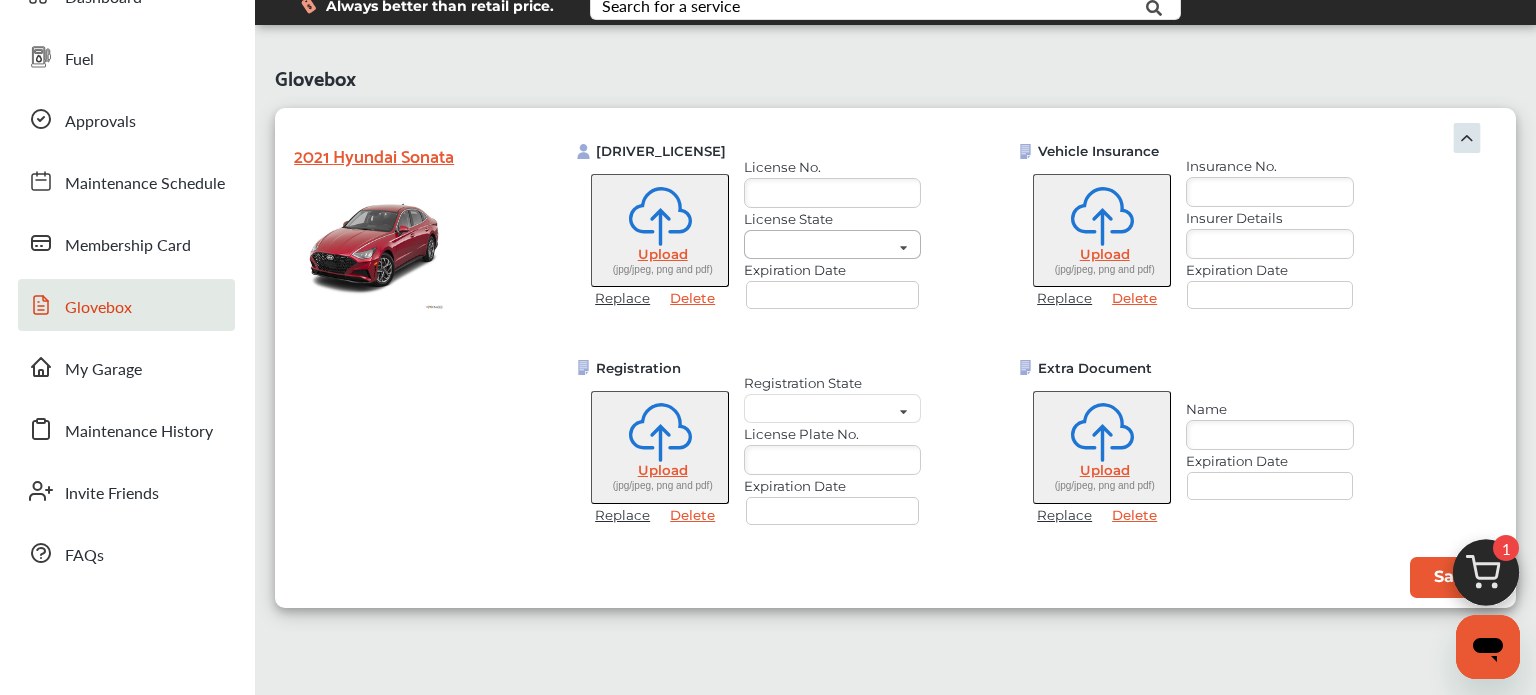 scroll, scrollTop: 108, scrollLeft: 0, axis: vertical 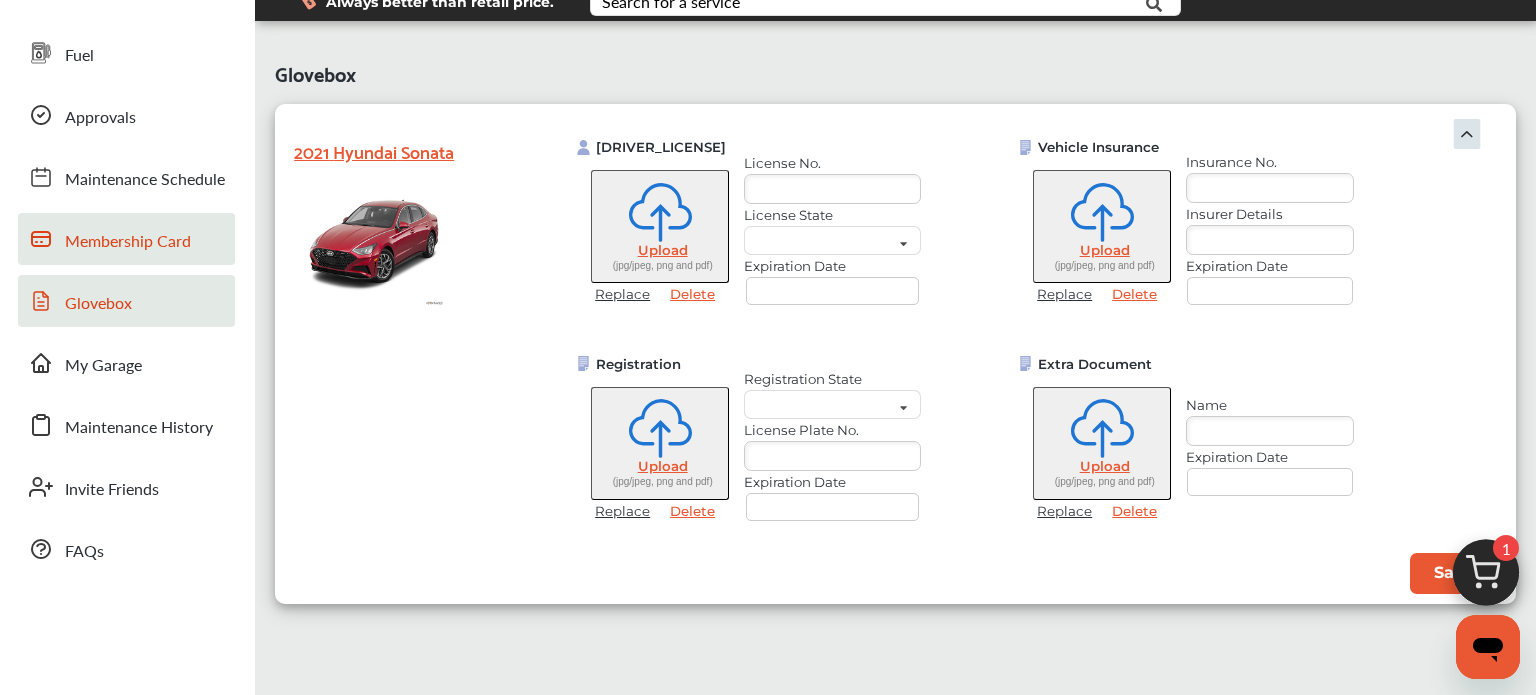 click on "Membership Card" at bounding box center (128, 242) 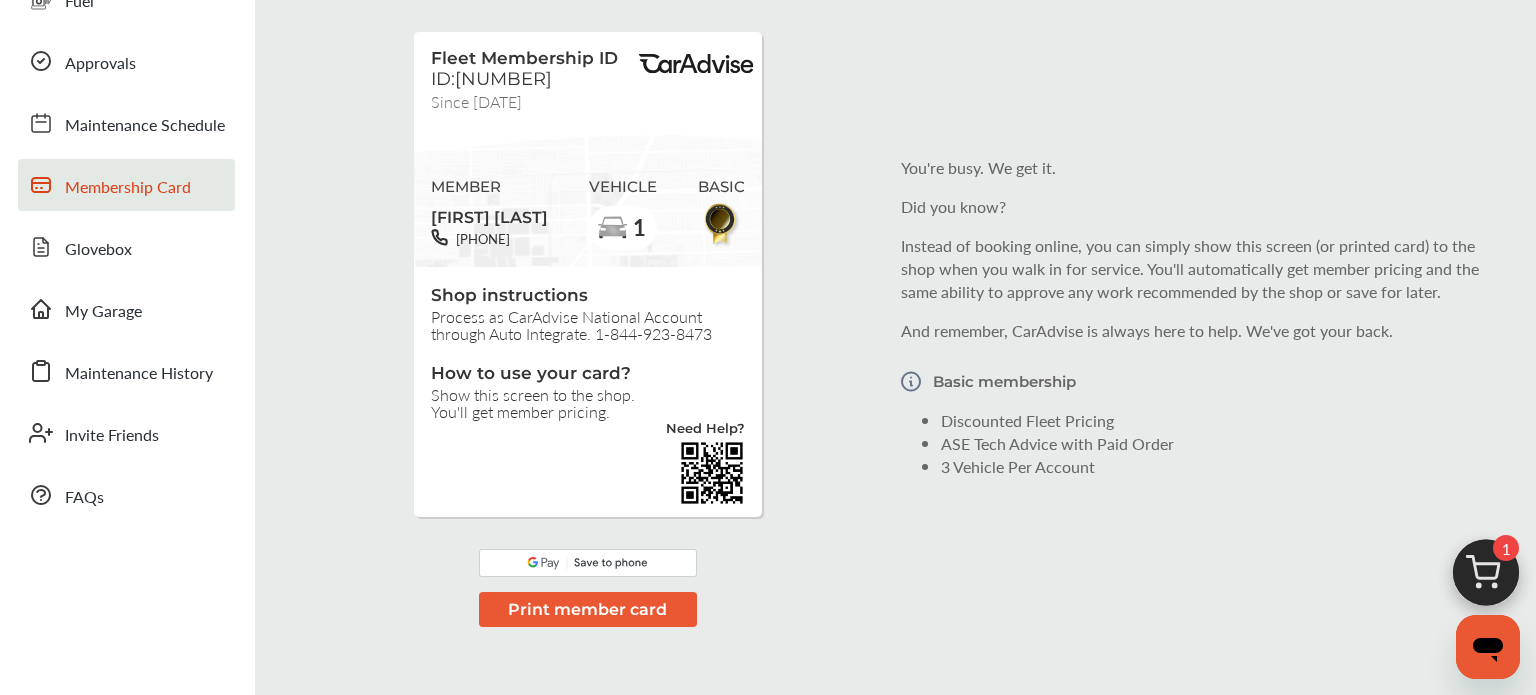 scroll, scrollTop: 163, scrollLeft: 0, axis: vertical 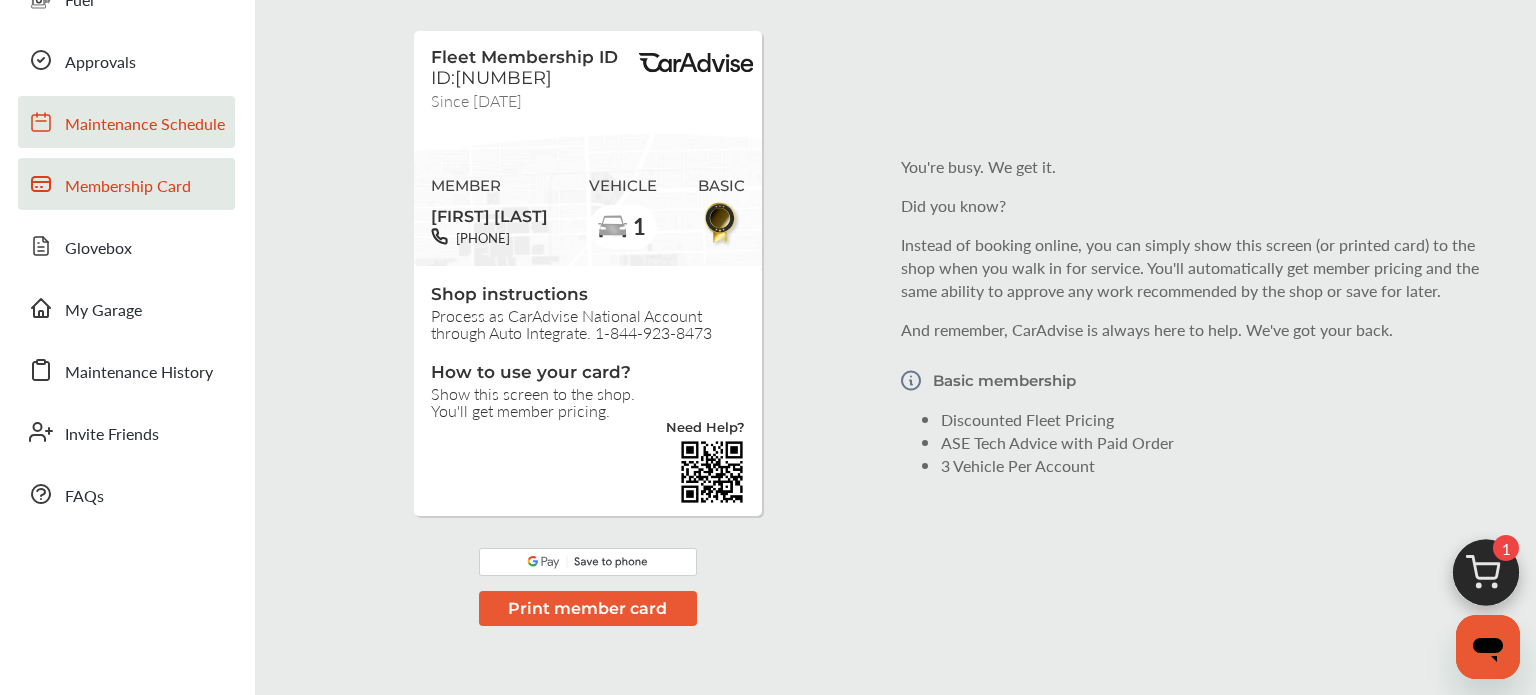 click on "Maintenance Schedule" at bounding box center [145, 125] 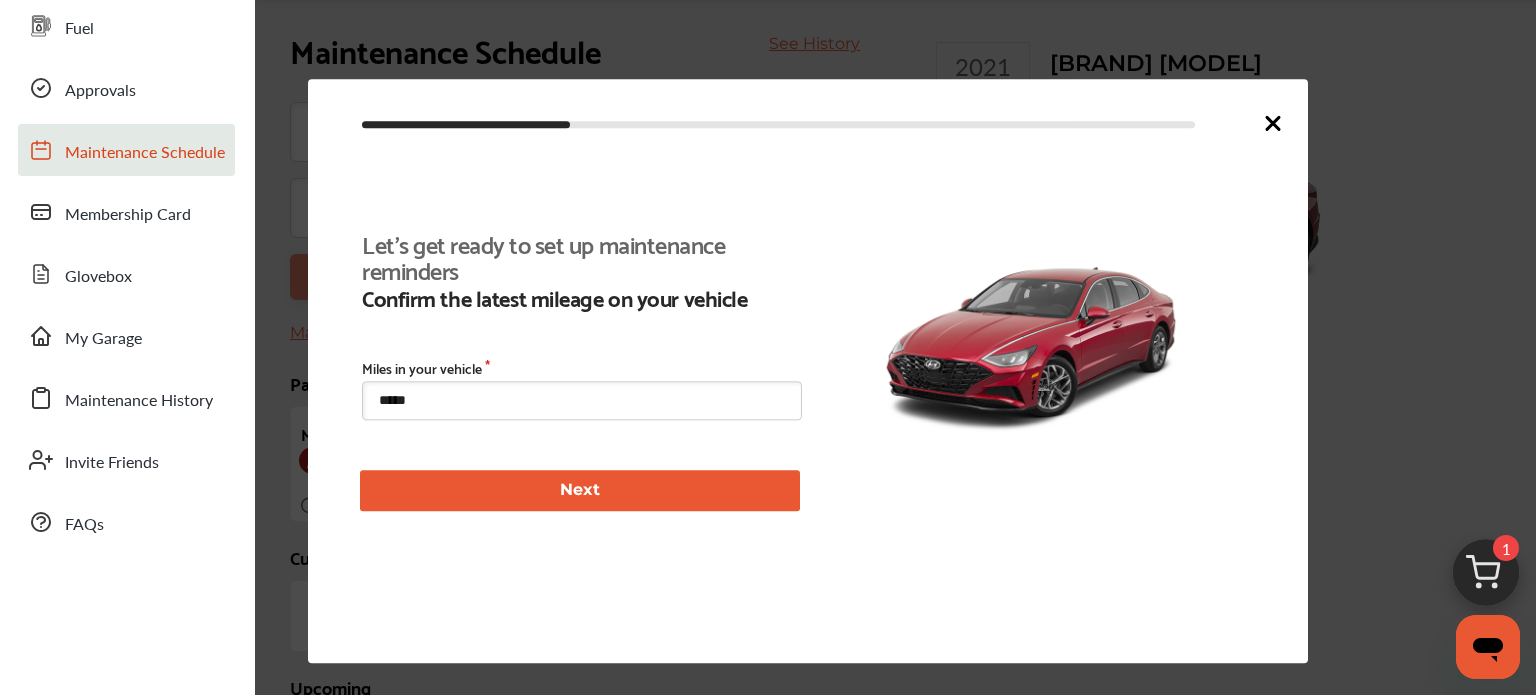 scroll, scrollTop: 490, scrollLeft: 0, axis: vertical 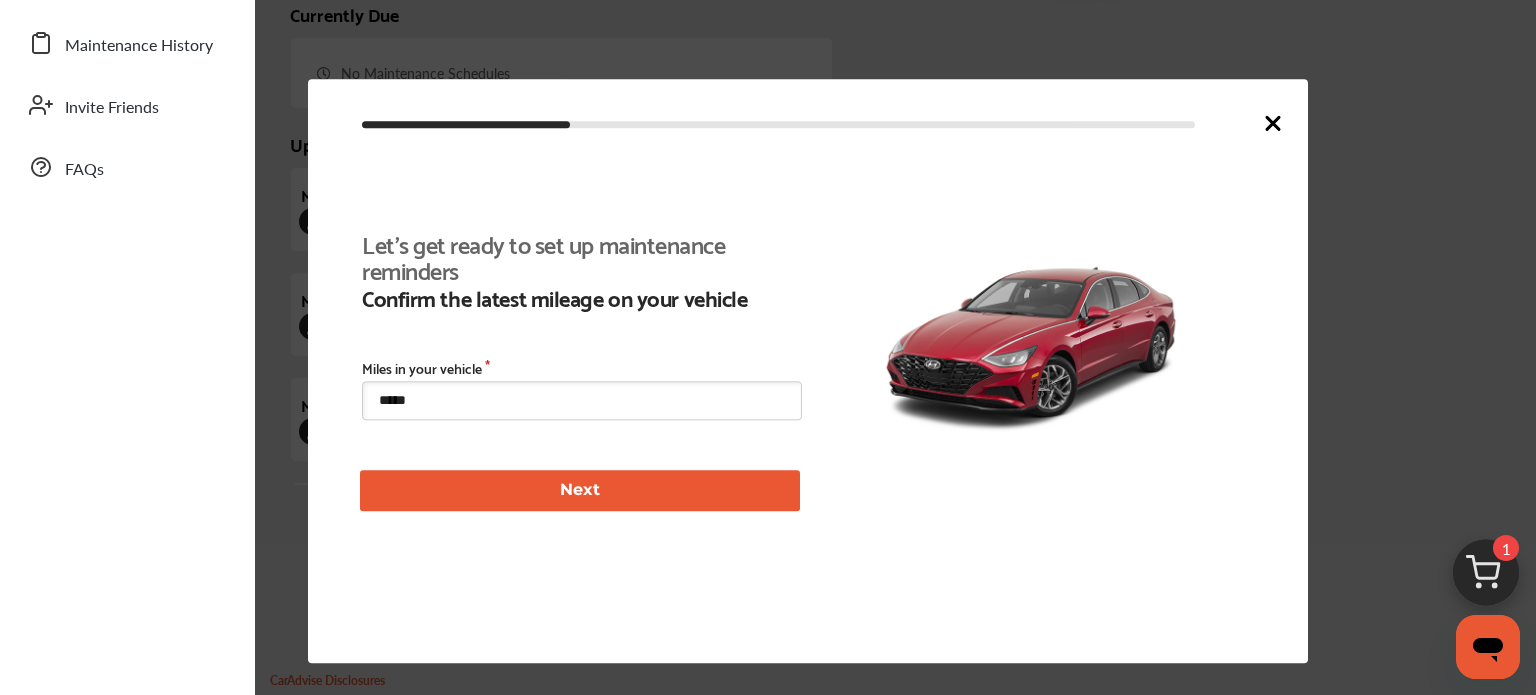click 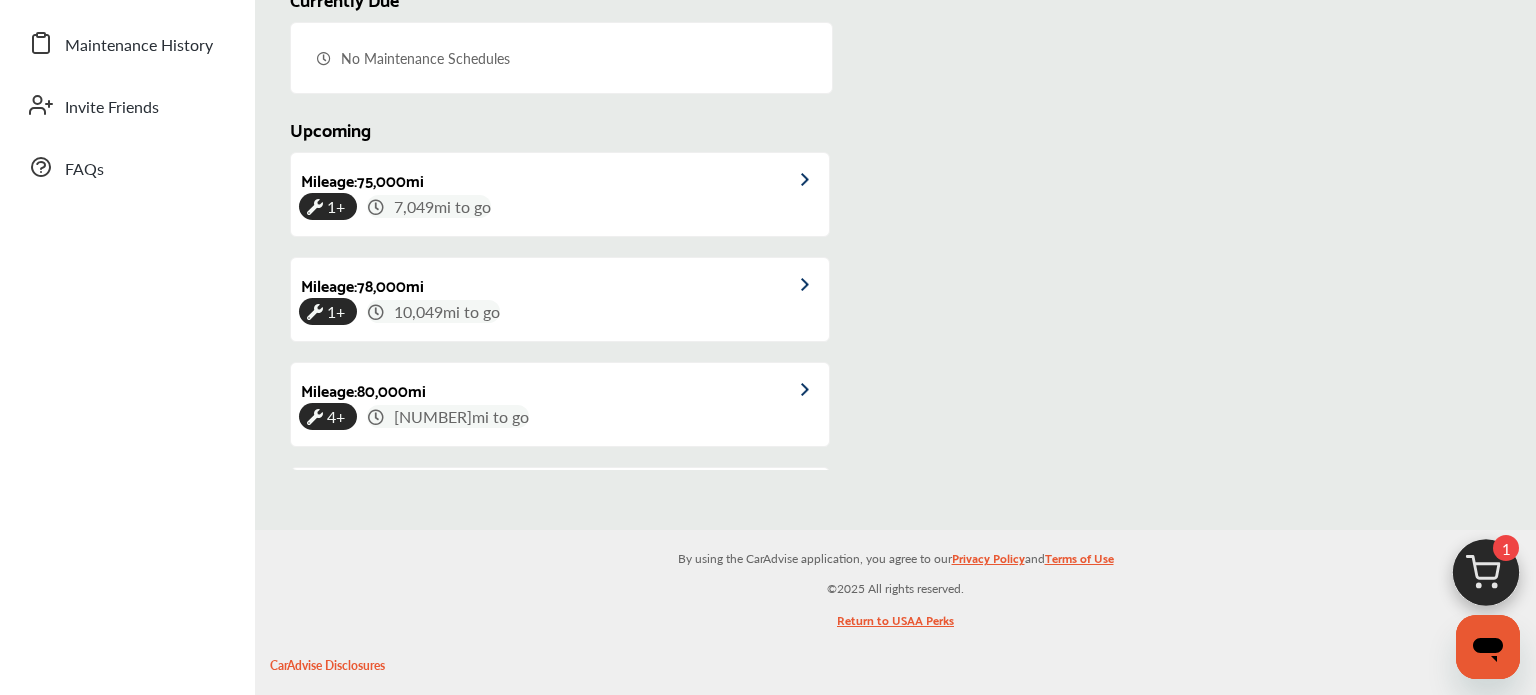 scroll, scrollTop: 475, scrollLeft: 0, axis: vertical 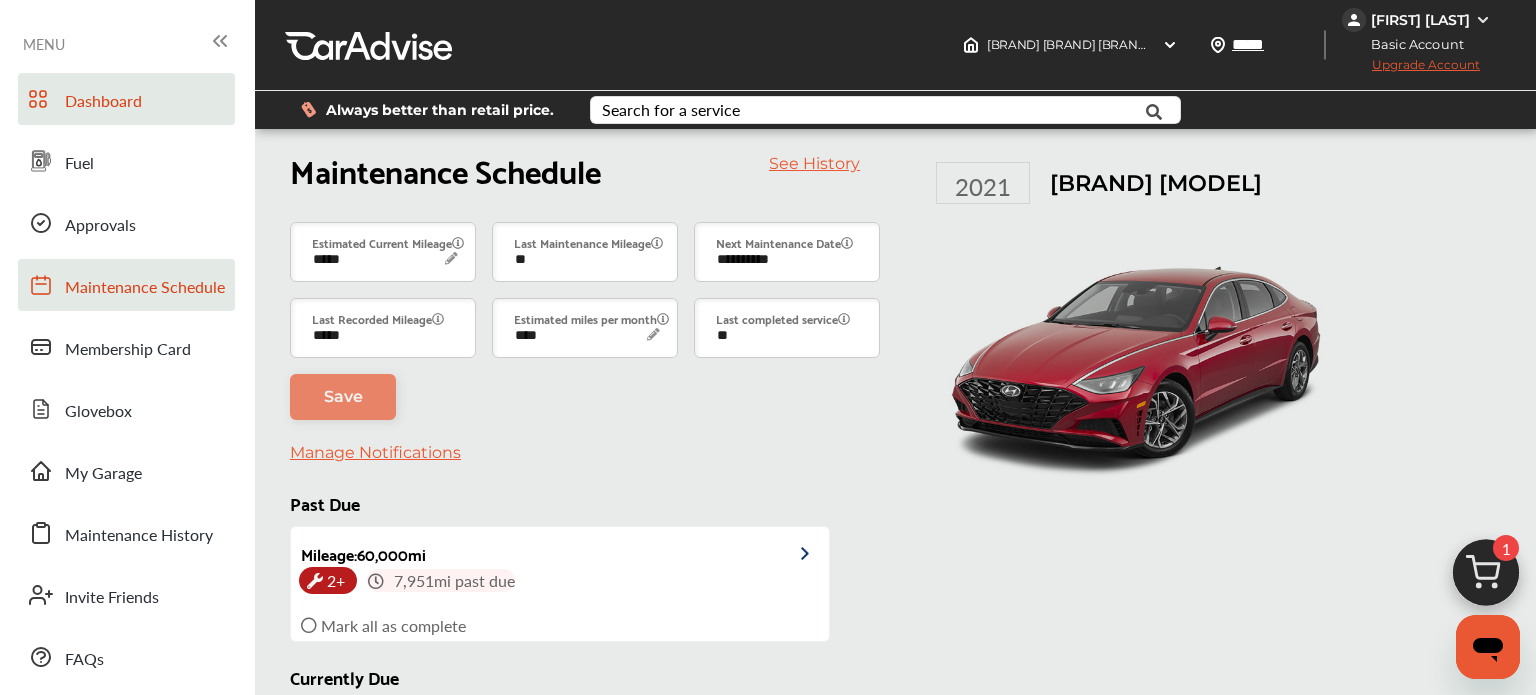 click on "Dashboard" at bounding box center (126, 99) 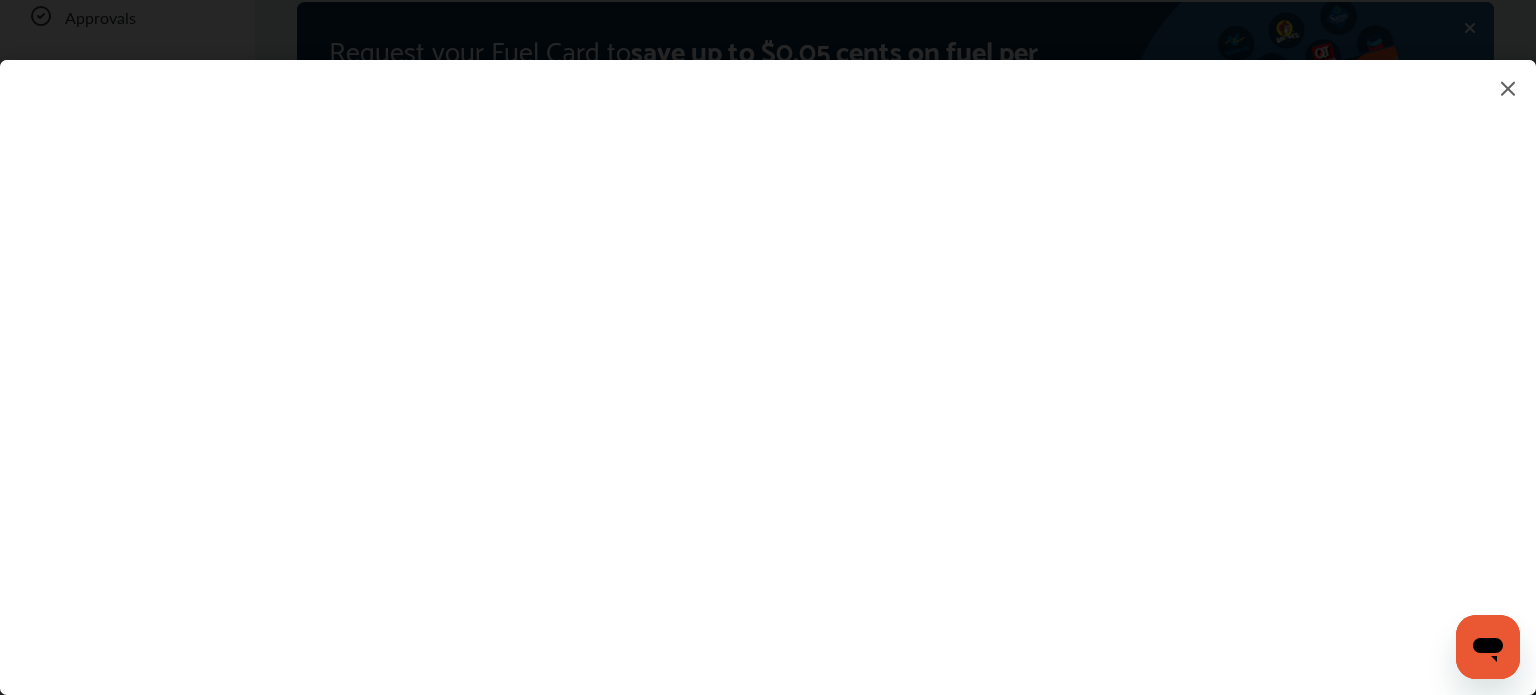 scroll, scrollTop: 205, scrollLeft: 0, axis: vertical 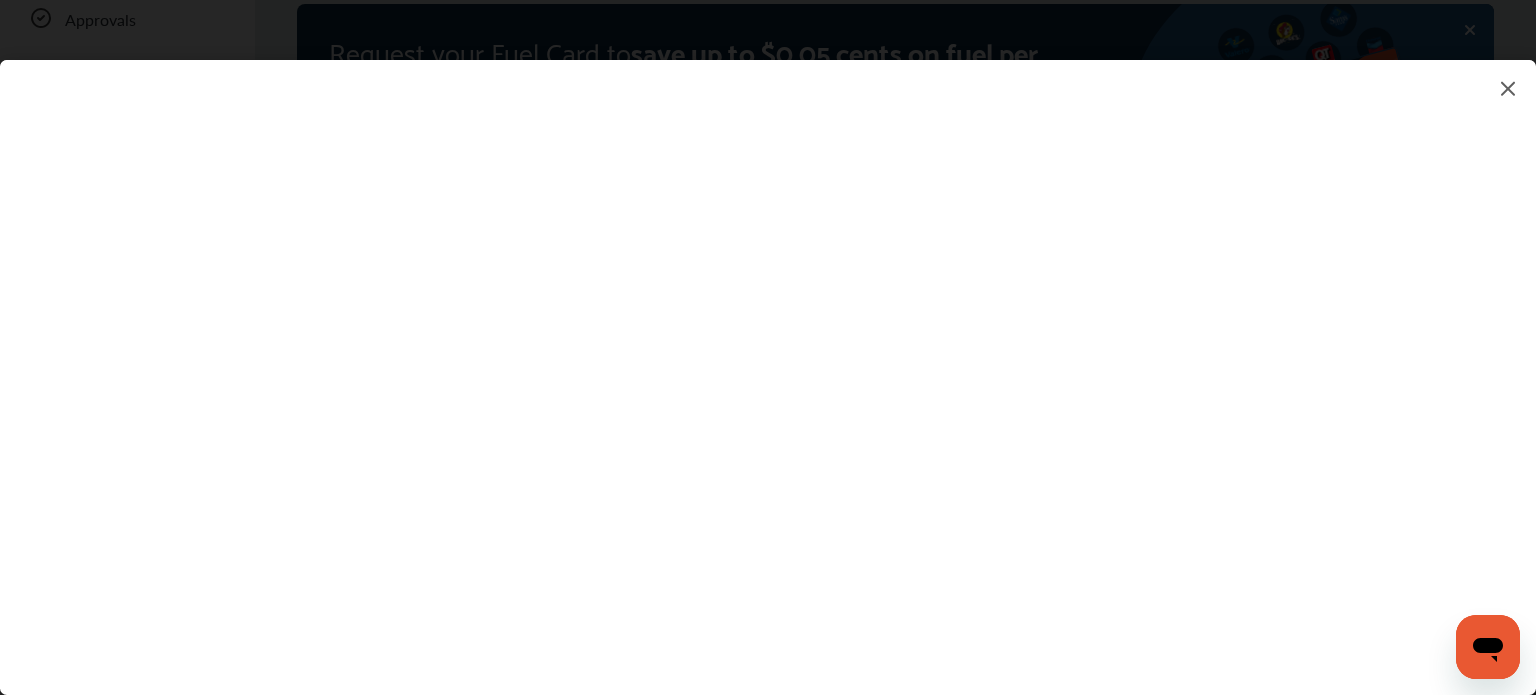 click at bounding box center (768, 357) 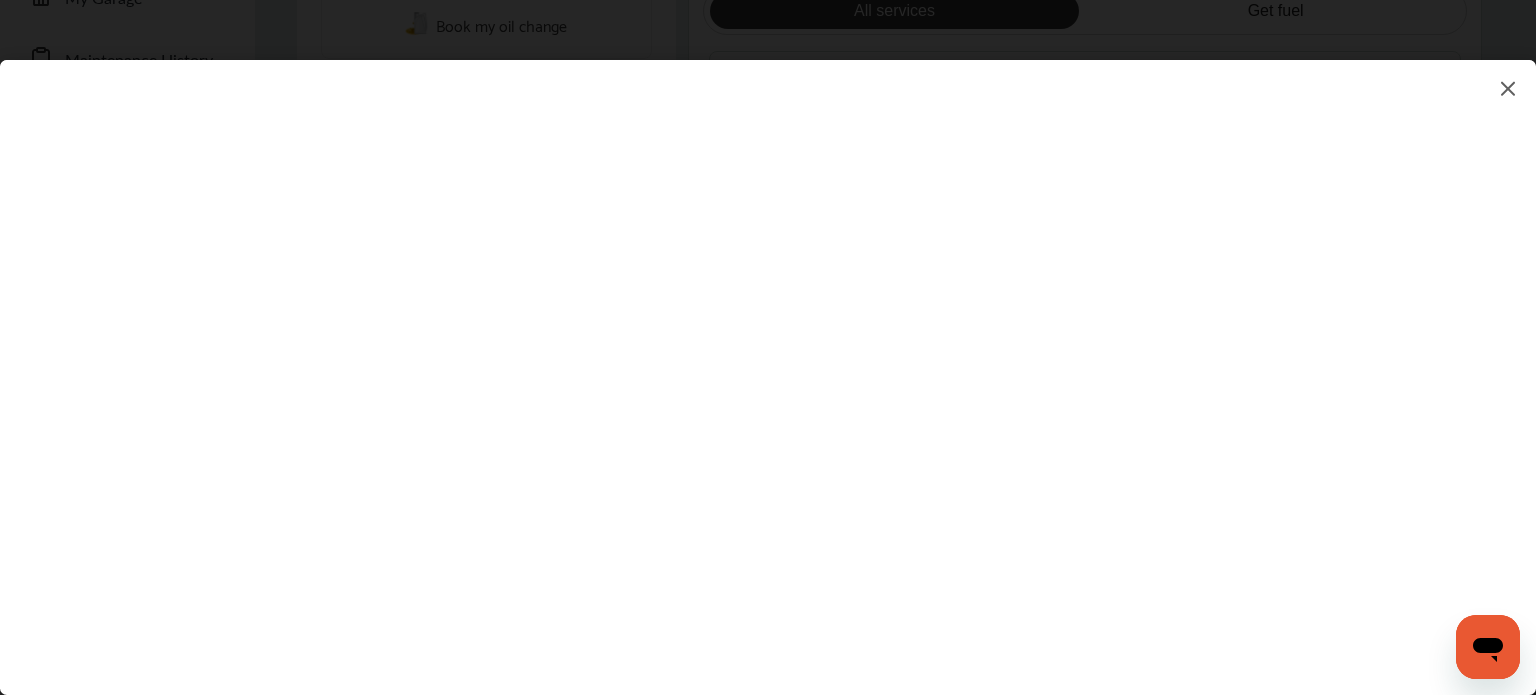 scroll, scrollTop: 545, scrollLeft: 0, axis: vertical 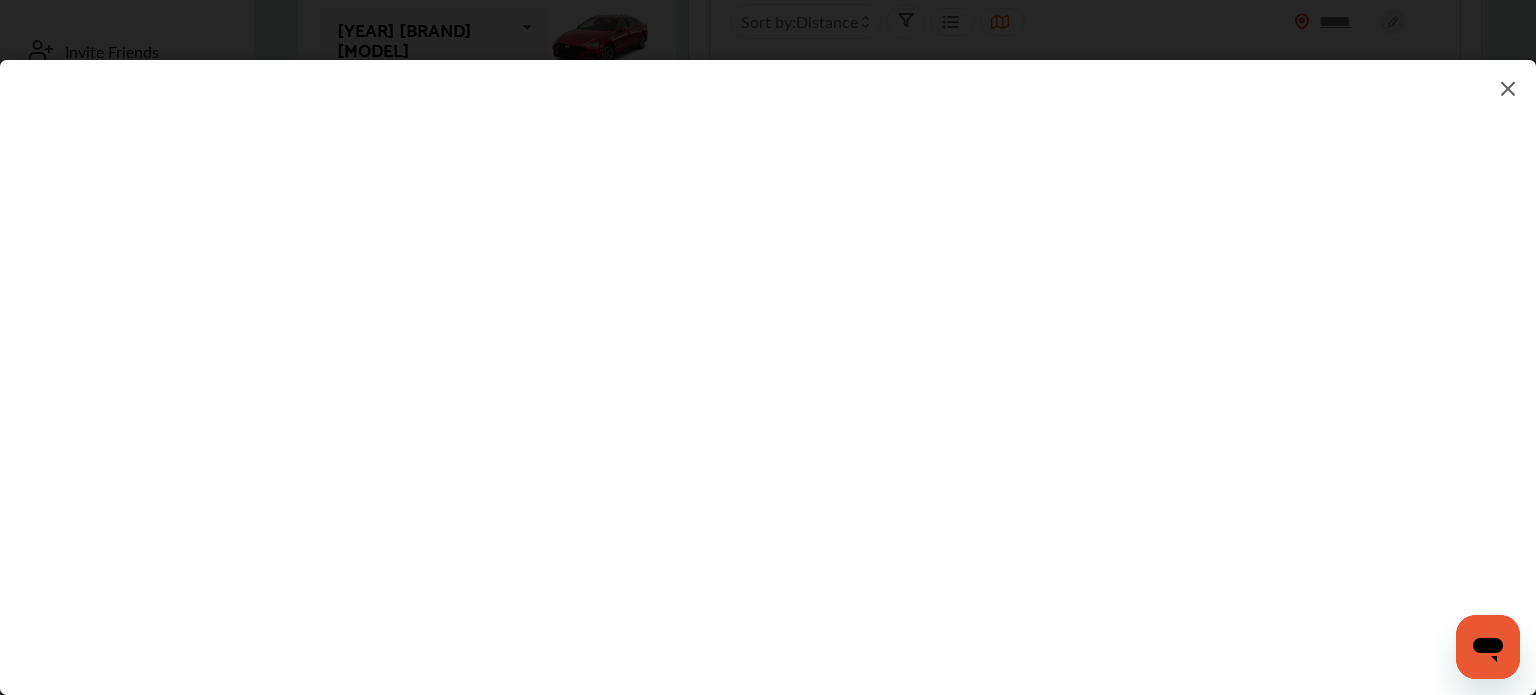 click at bounding box center [768, 357] 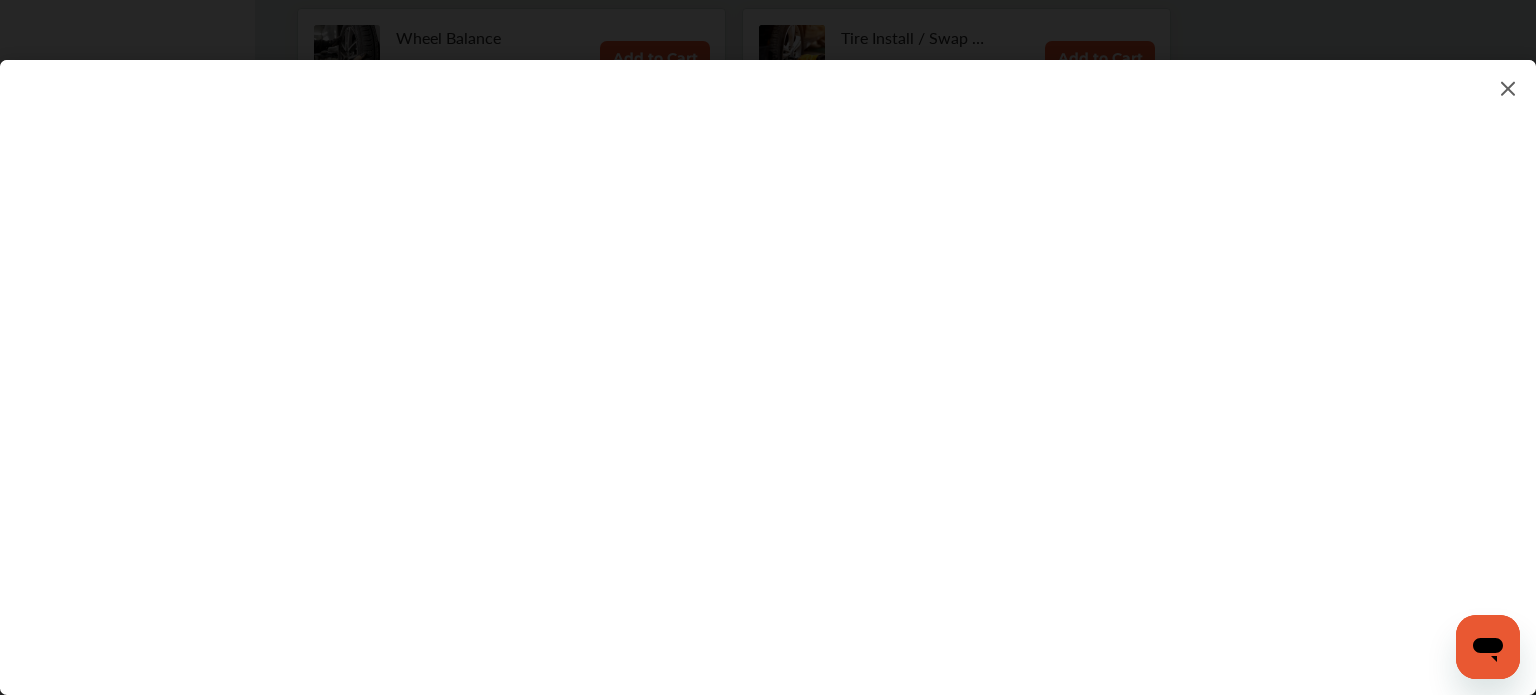 scroll, scrollTop: 0, scrollLeft: 0, axis: both 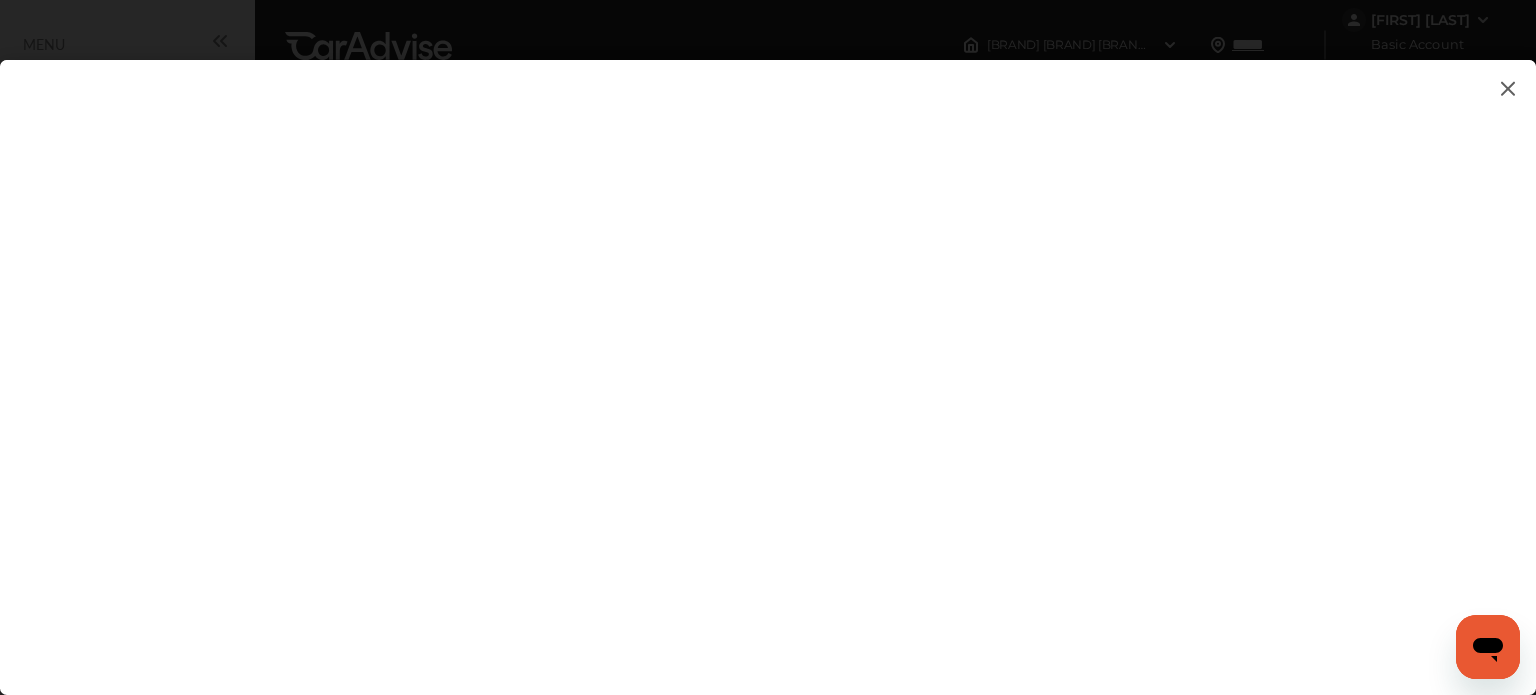 click at bounding box center (1508, 88) 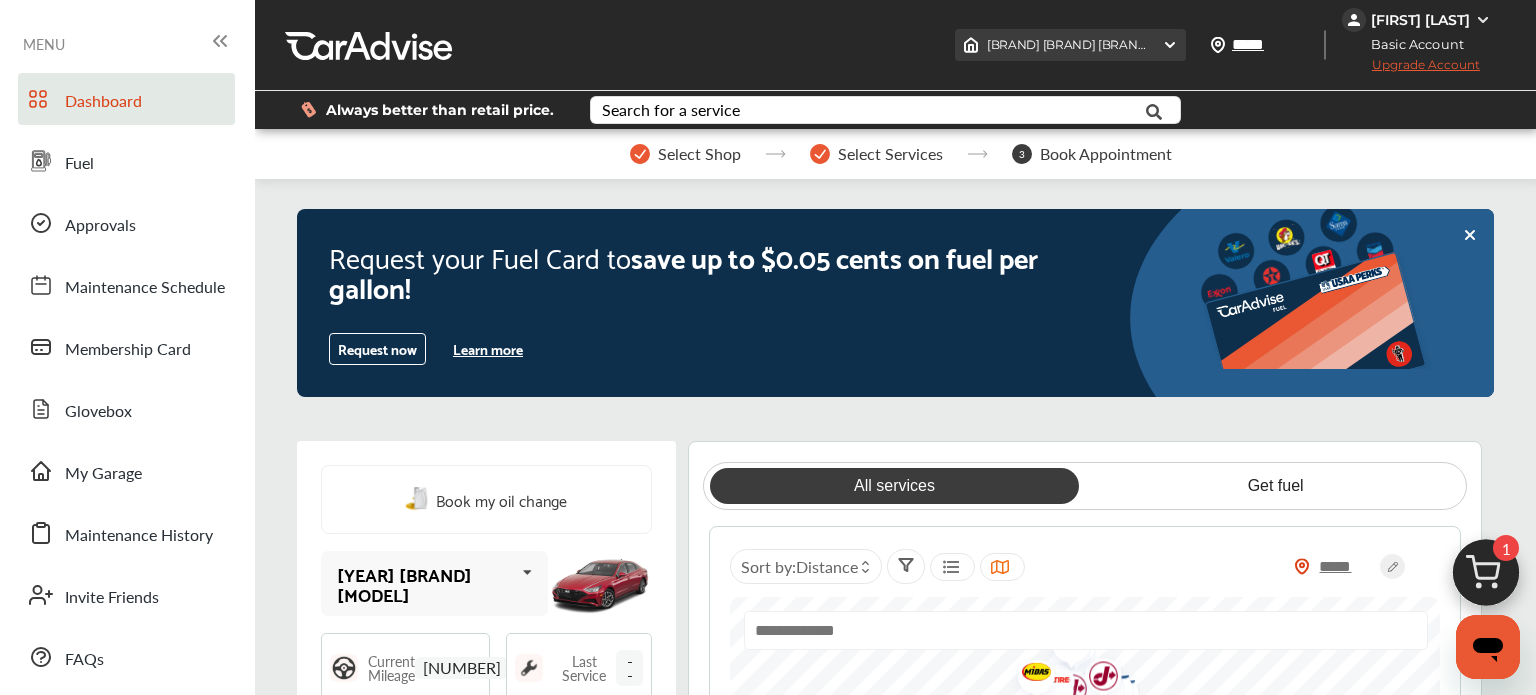 click at bounding box center (1170, 45) 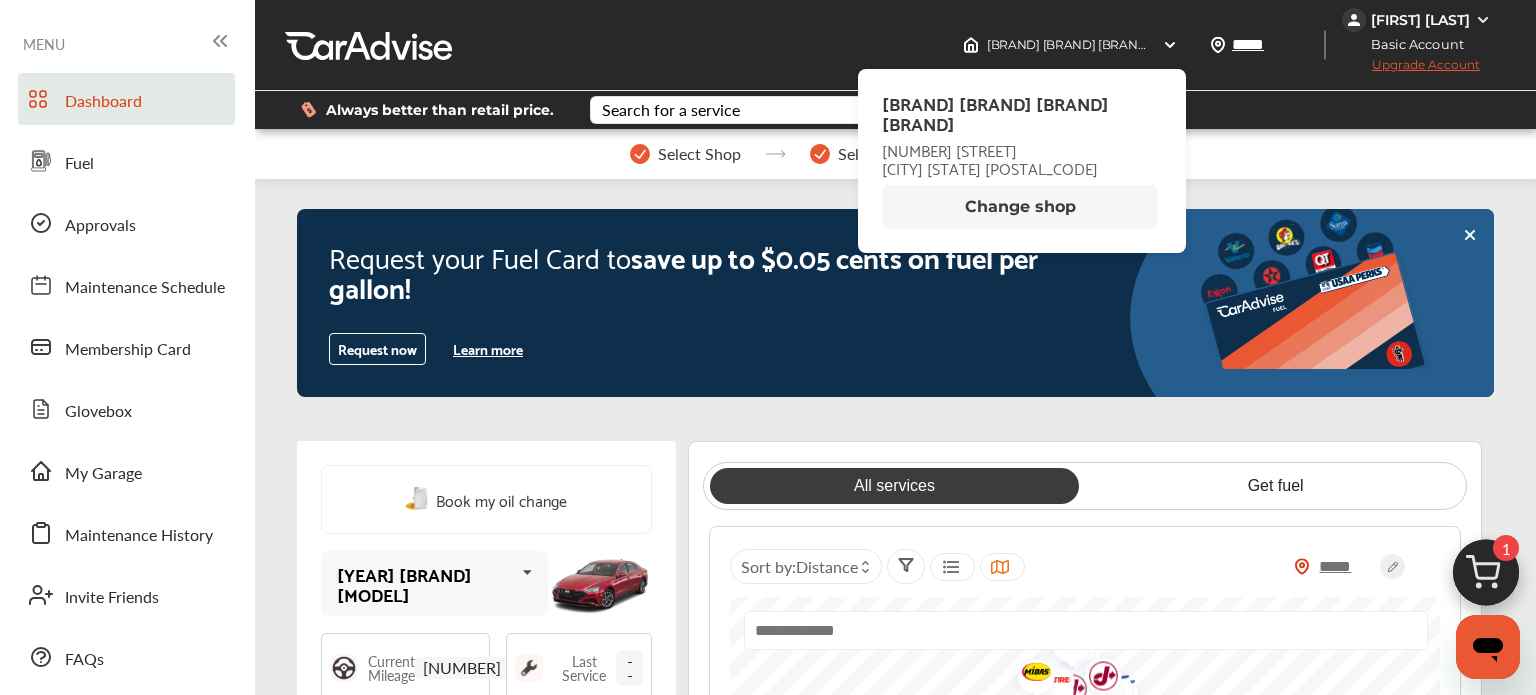 click on "Change shop" at bounding box center [1020, 207] 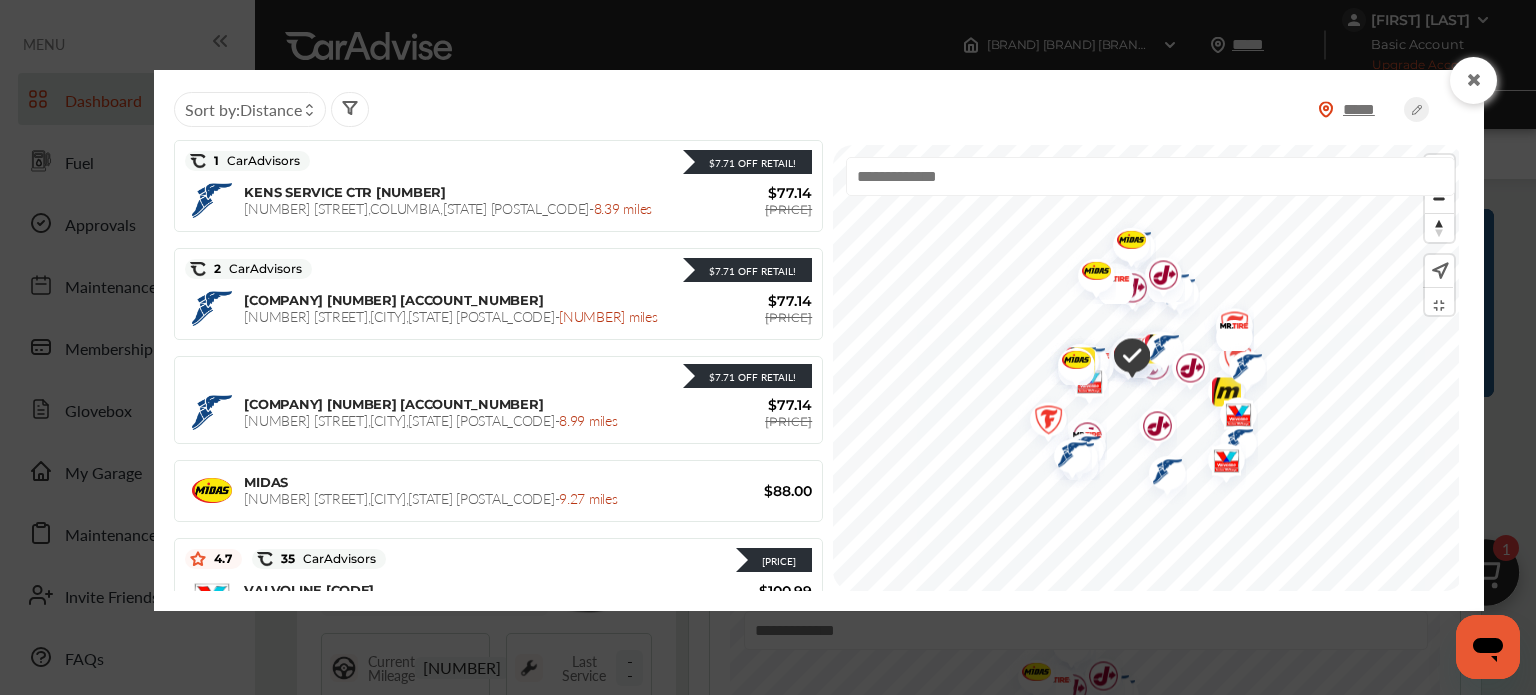 scroll, scrollTop: 4782, scrollLeft: 0, axis: vertical 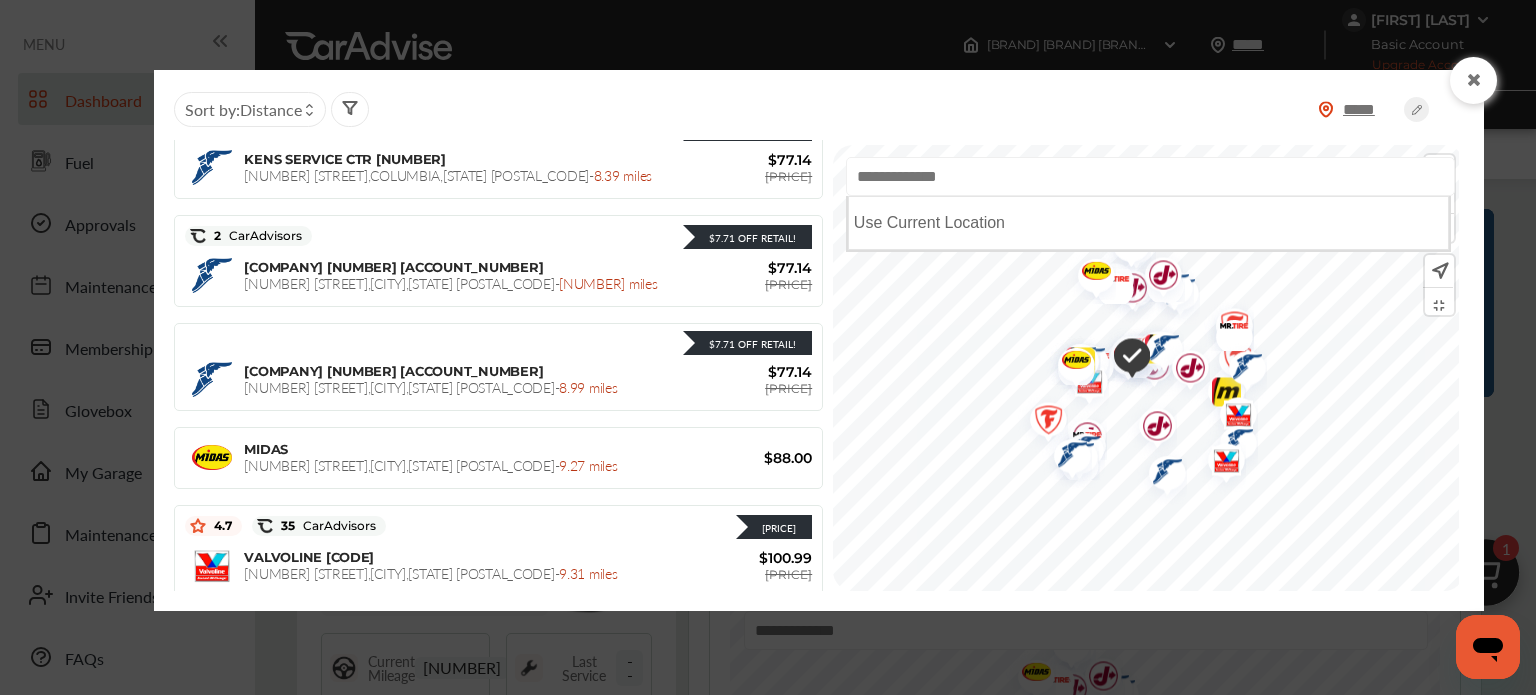 click at bounding box center [1150, 176] 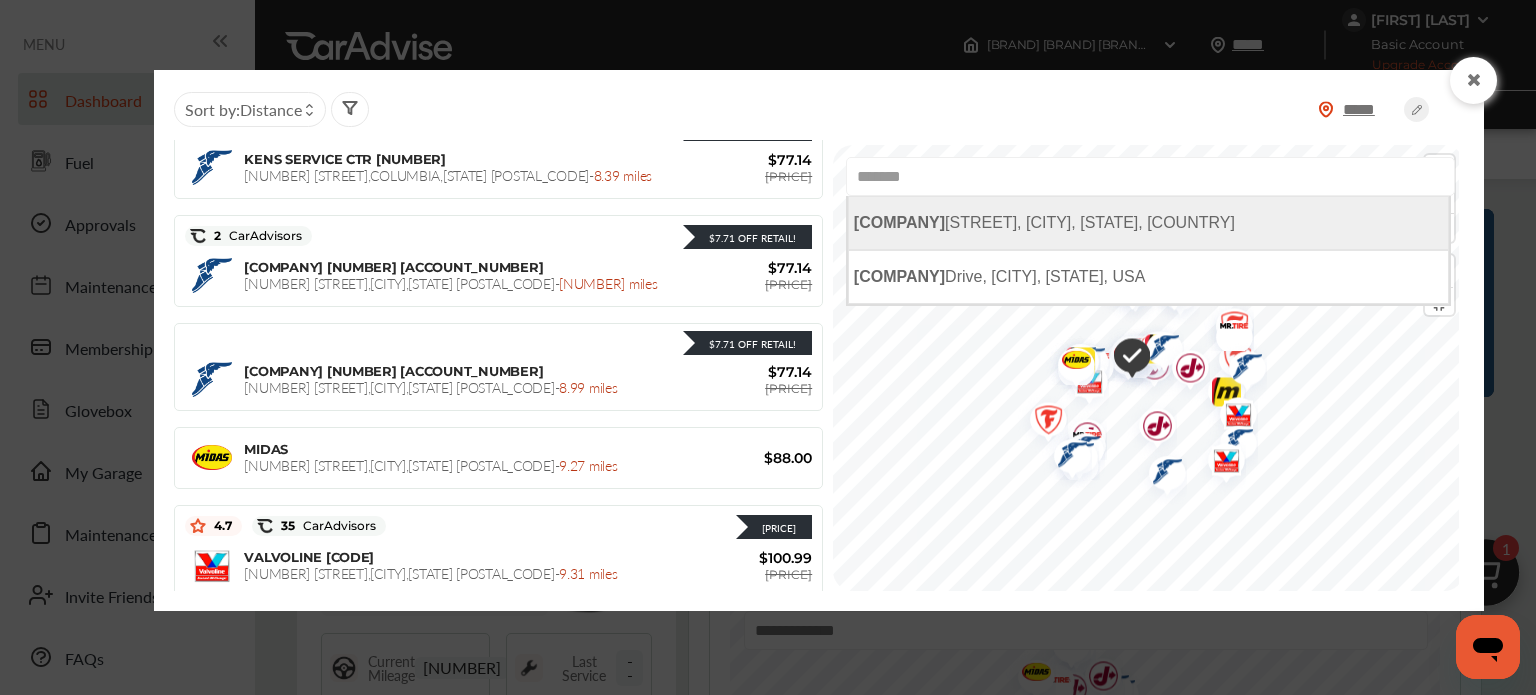 click on "[COMPANY] [STREET], [CITY], [STATE], [COUNTRY]" at bounding box center [1044, 222] 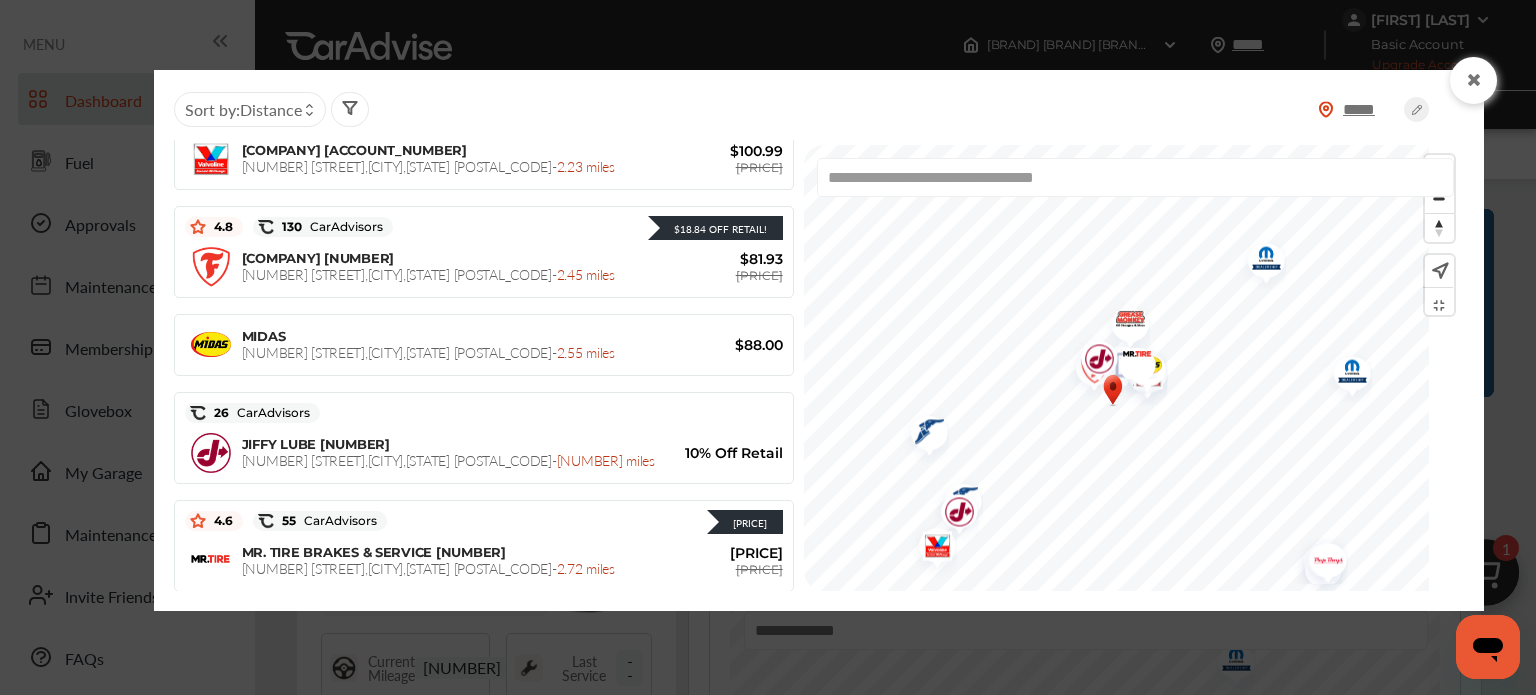 scroll, scrollTop: 0, scrollLeft: 0, axis: both 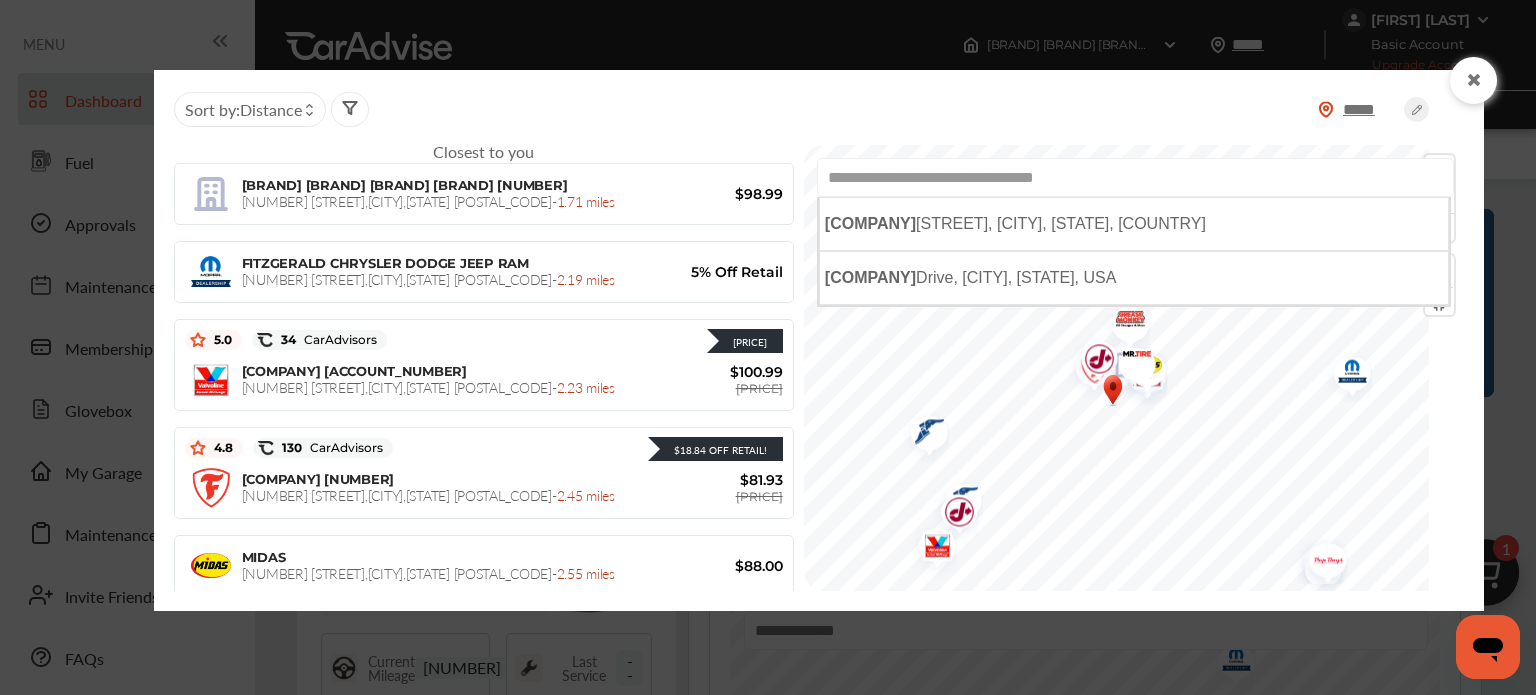 click on "**********" at bounding box center [1135, 177] 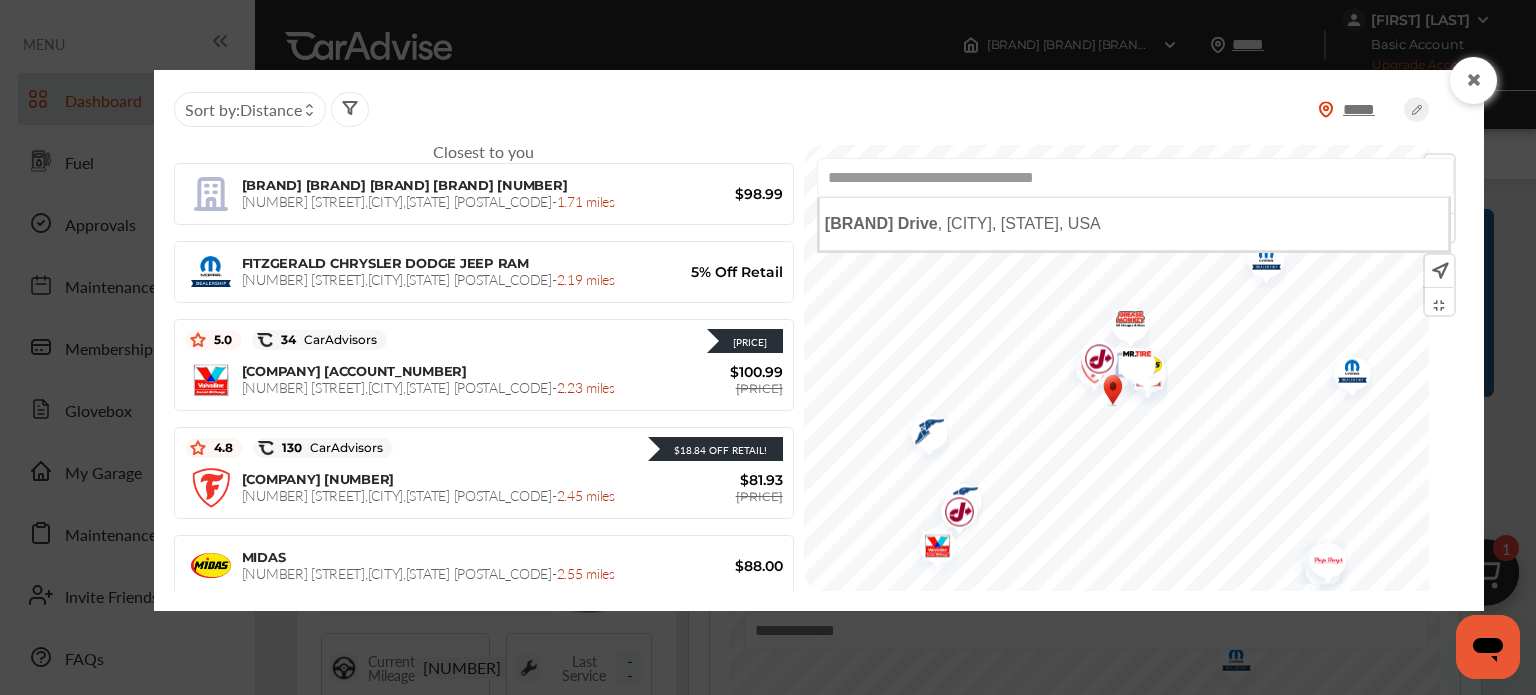 click on "**********" at bounding box center (1135, 177) 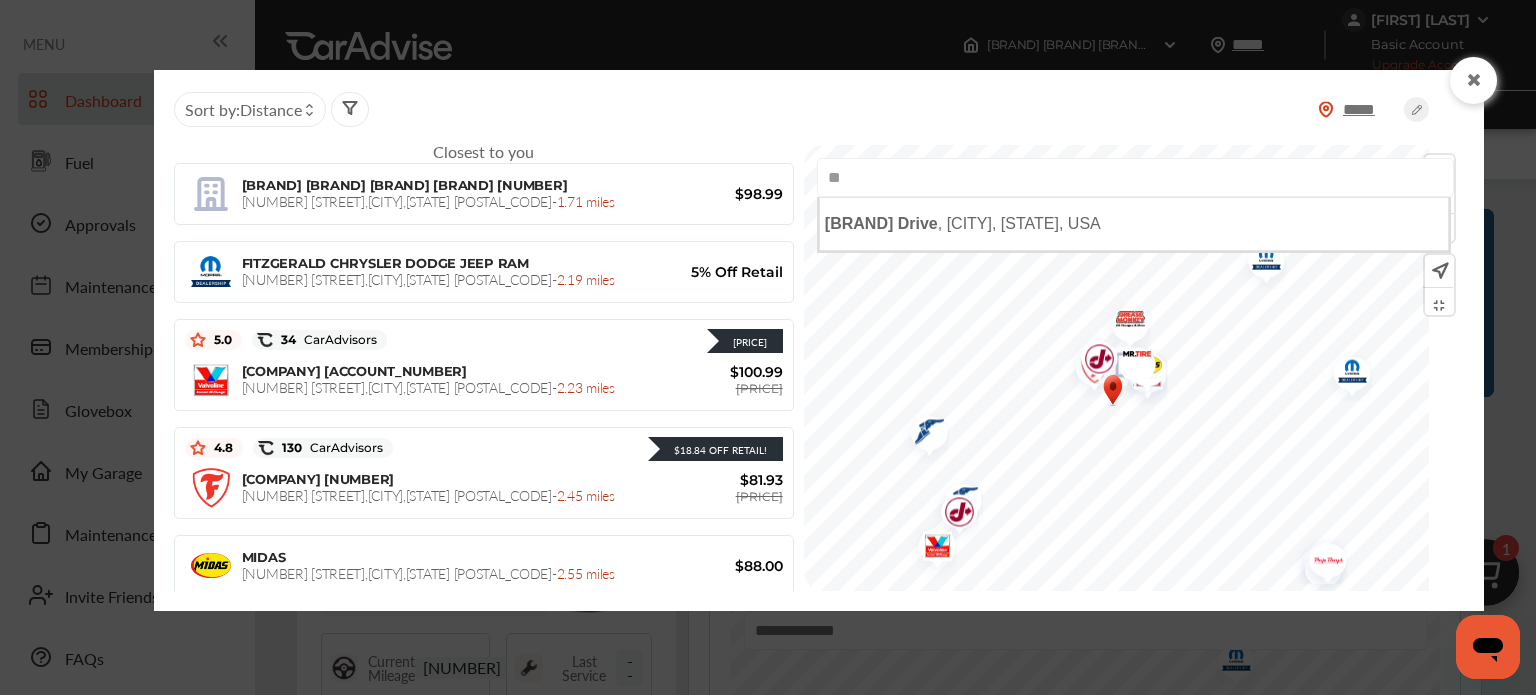 type on "*" 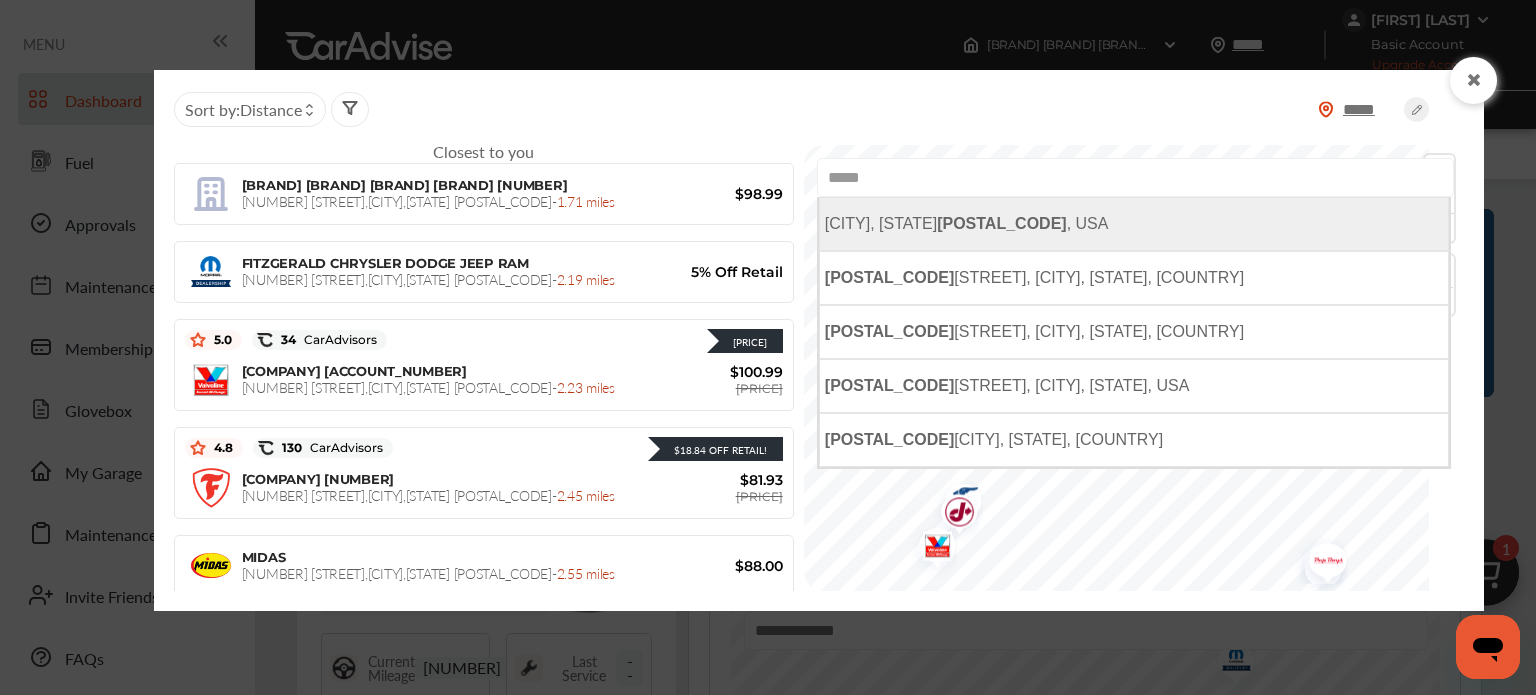 click on "[POSTAL_CODE]" at bounding box center [1001, 223] 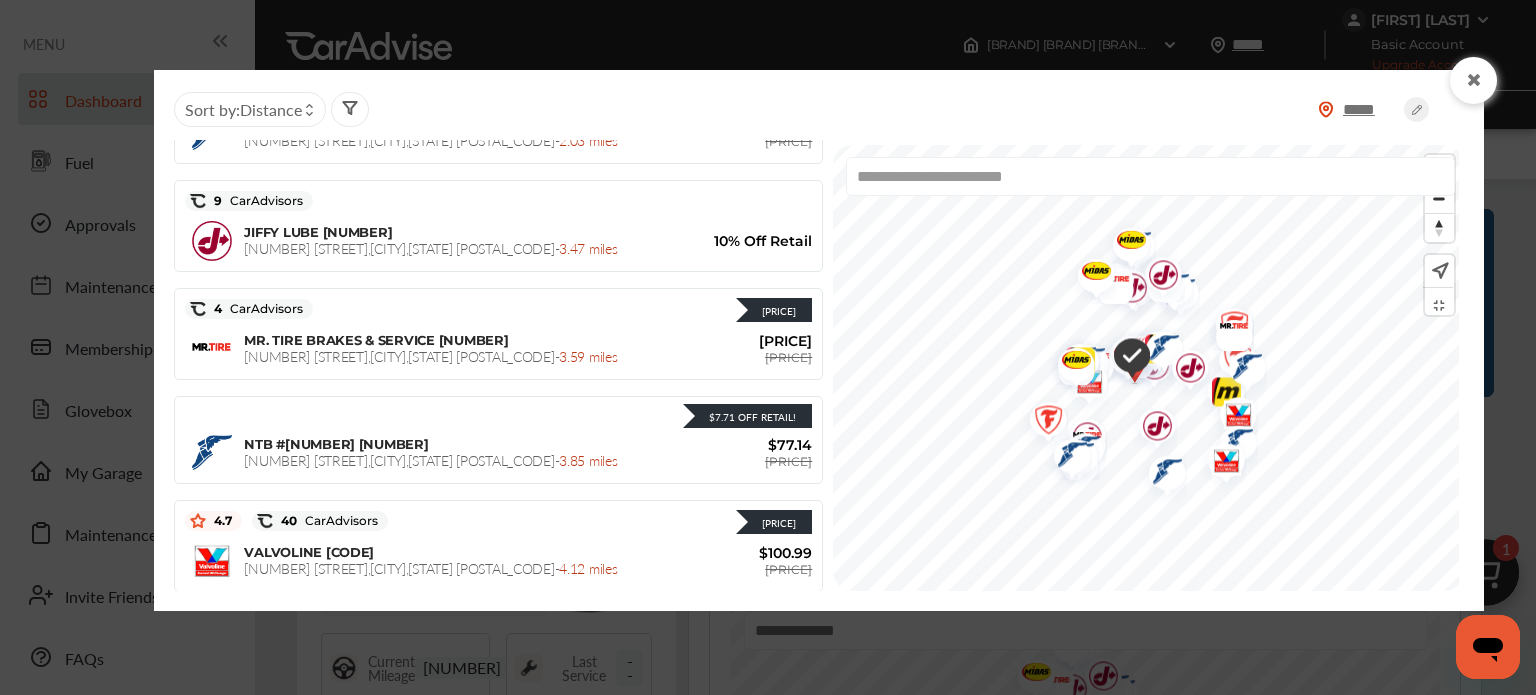scroll, scrollTop: 1225, scrollLeft: 0, axis: vertical 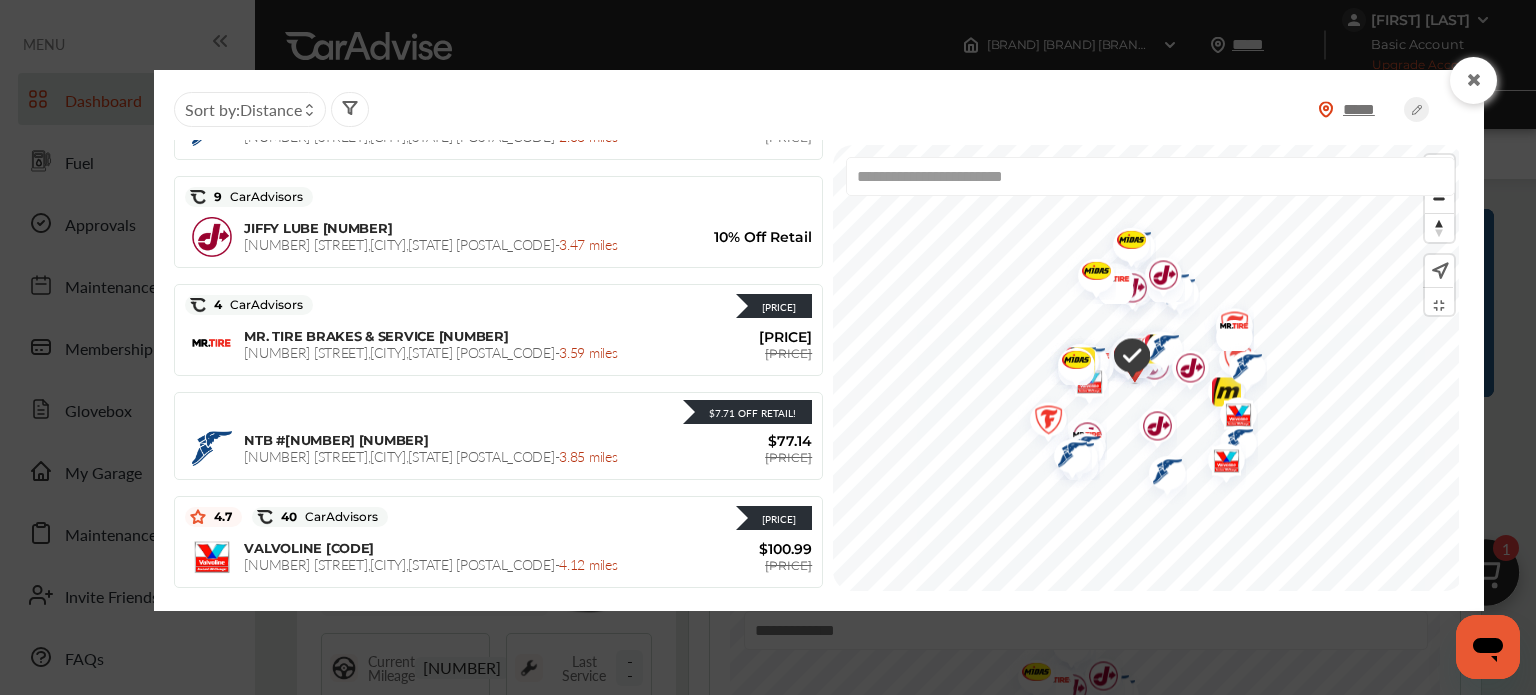 click on "**********" at bounding box center (1150, 176) 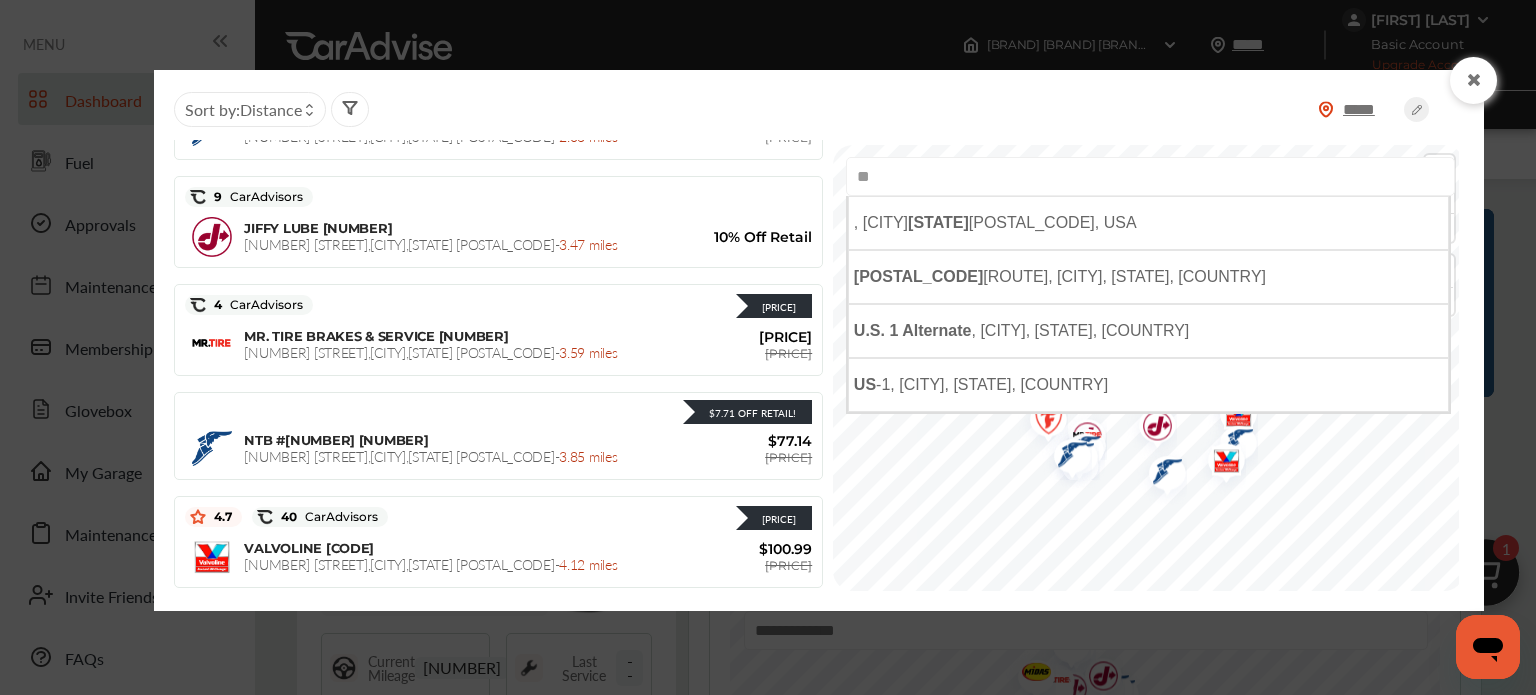 type on "*" 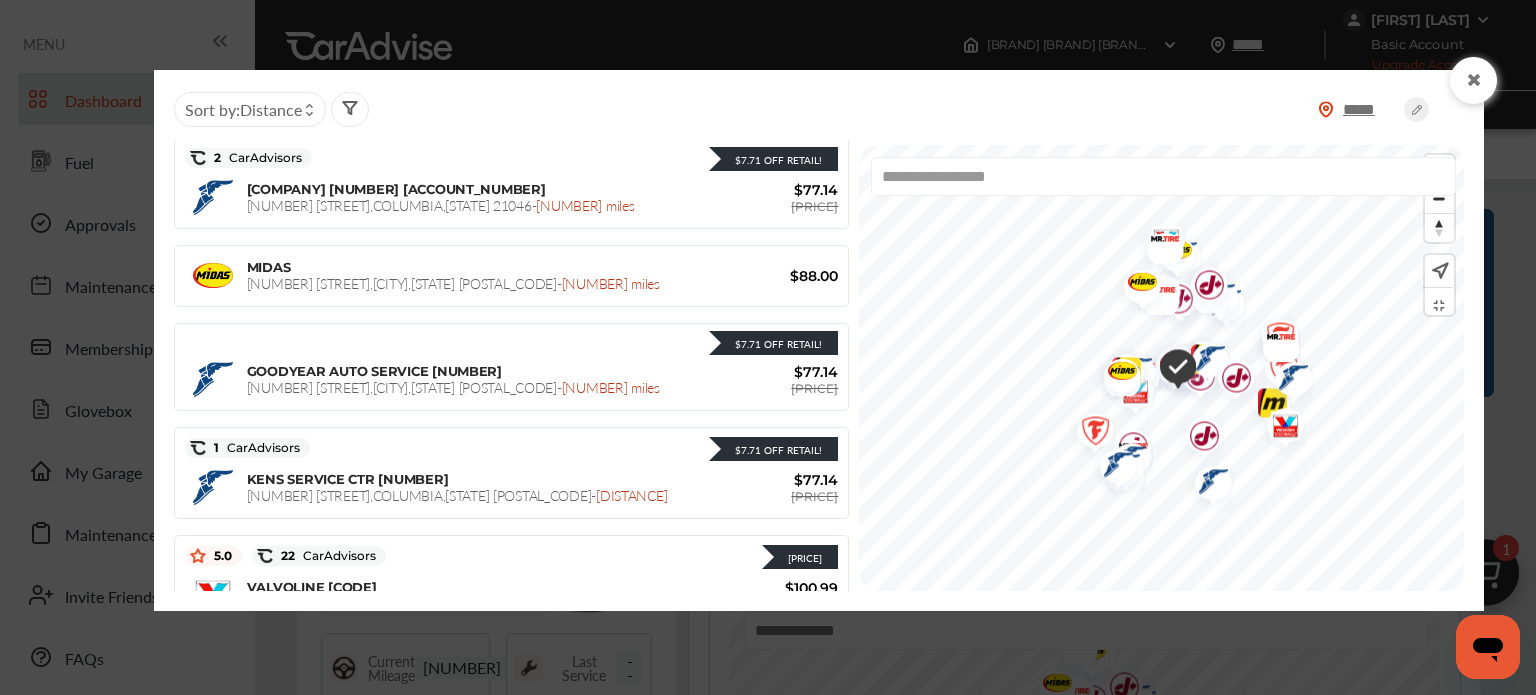scroll, scrollTop: 4453, scrollLeft: 0, axis: vertical 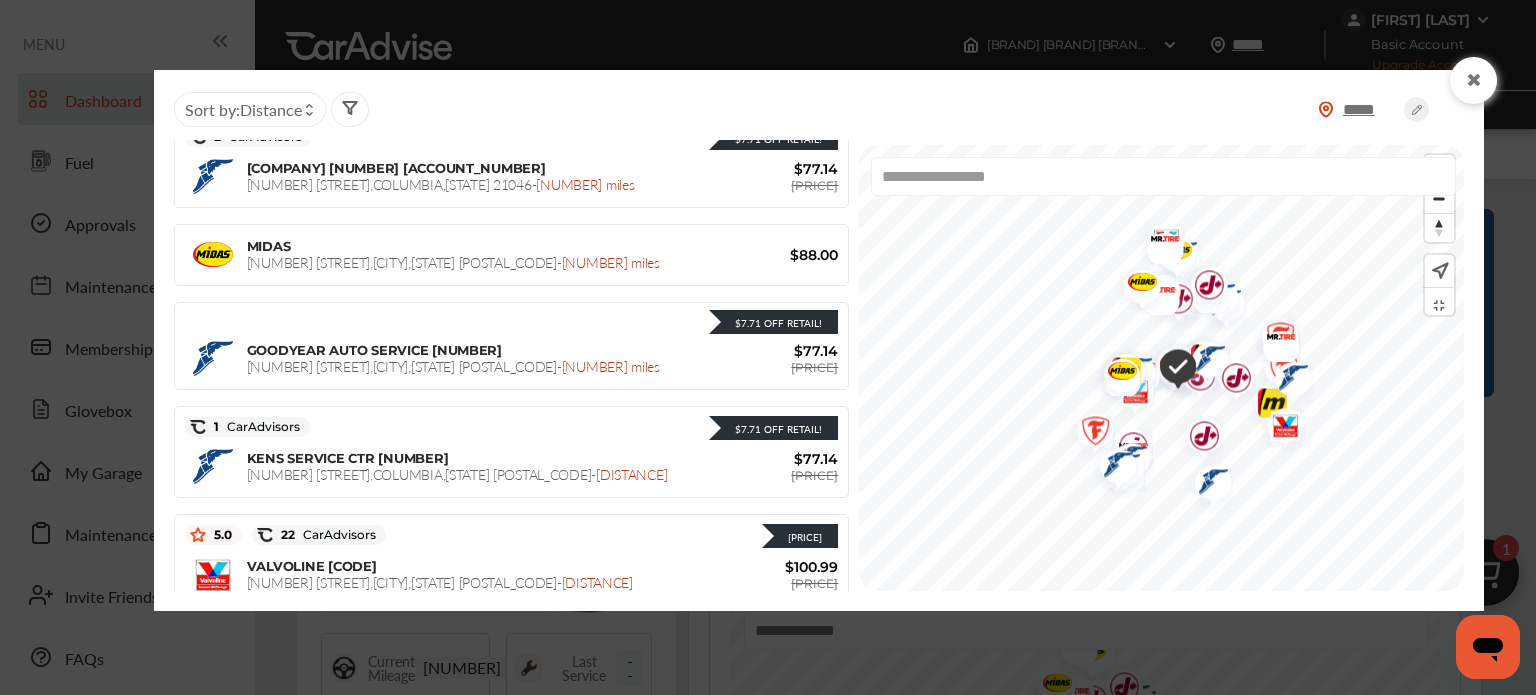 click on "**********" at bounding box center (1163, 176) 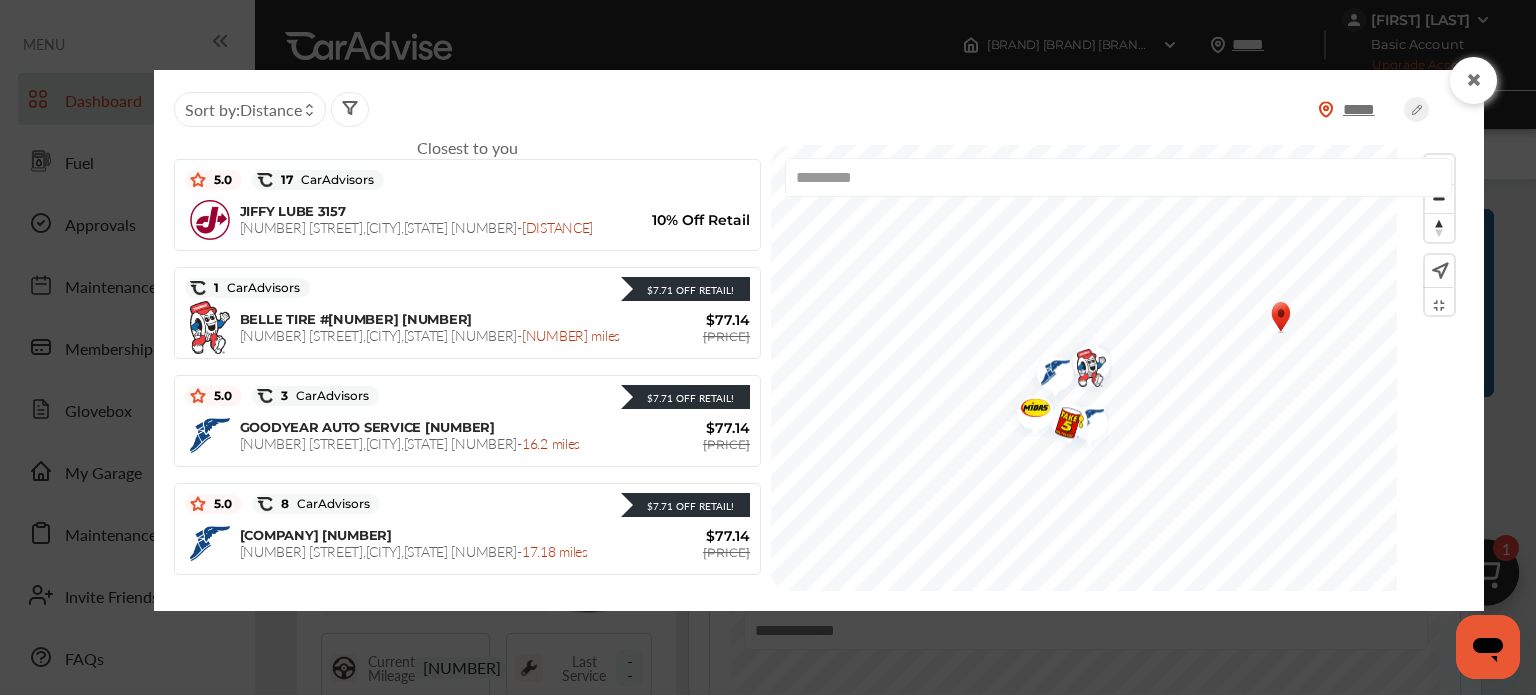 scroll, scrollTop: 0, scrollLeft: 0, axis: both 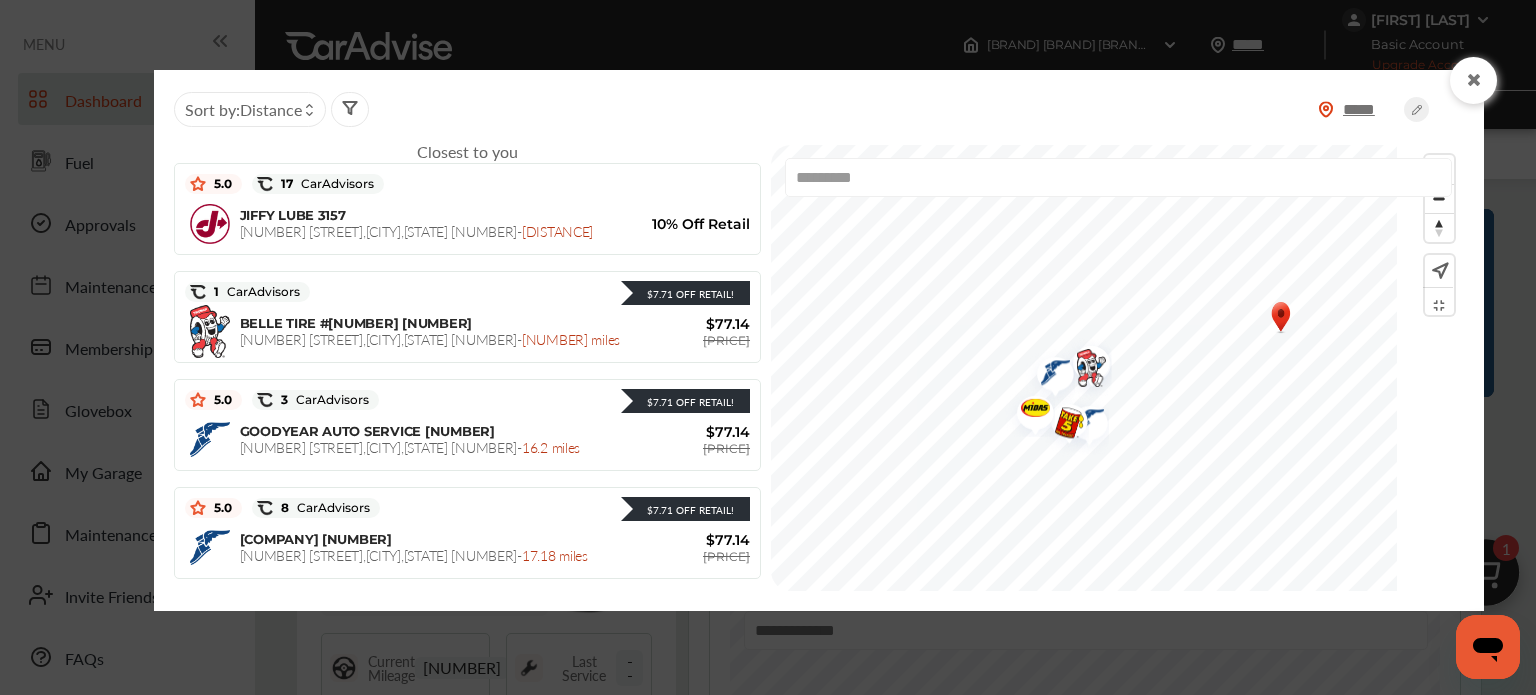 click 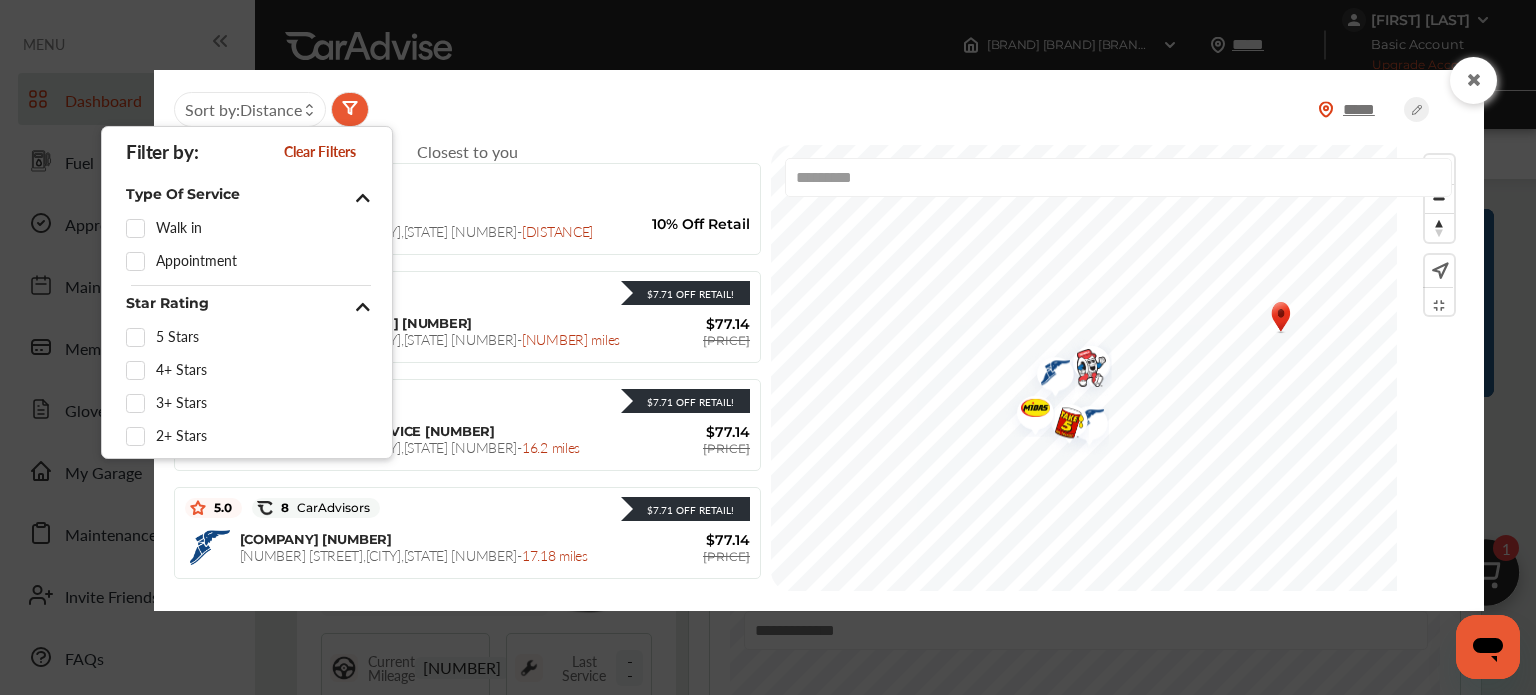 click on "*****
Sort by :  Distance" at bounding box center [819, 110] 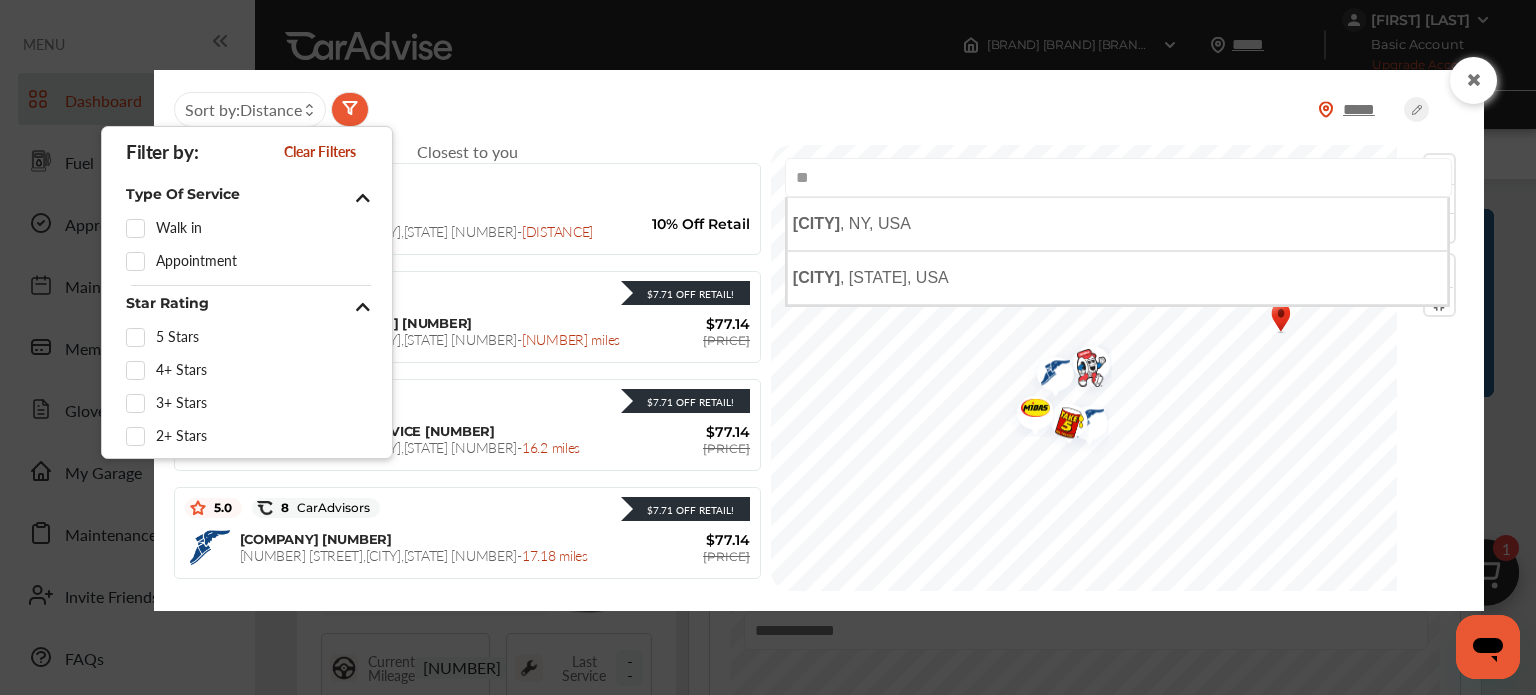 type on "*" 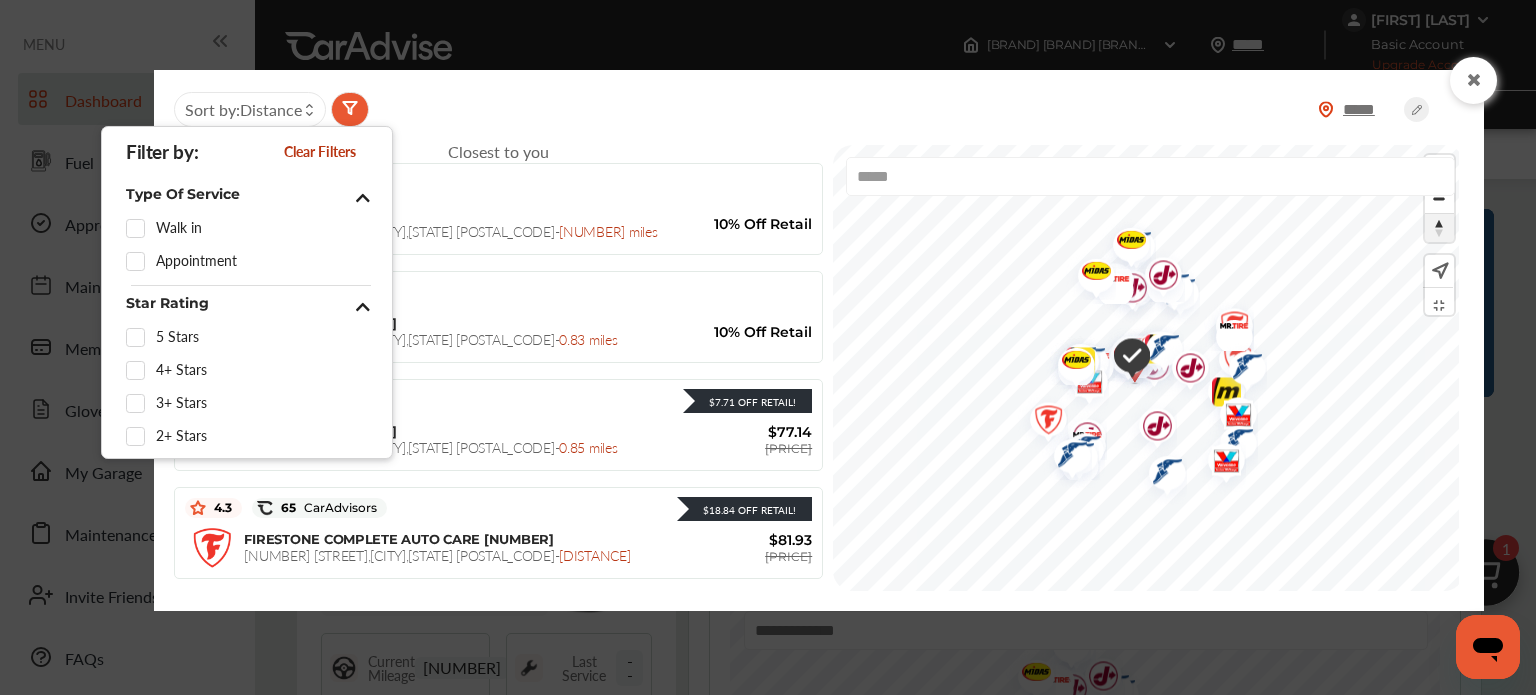 type on "*****" 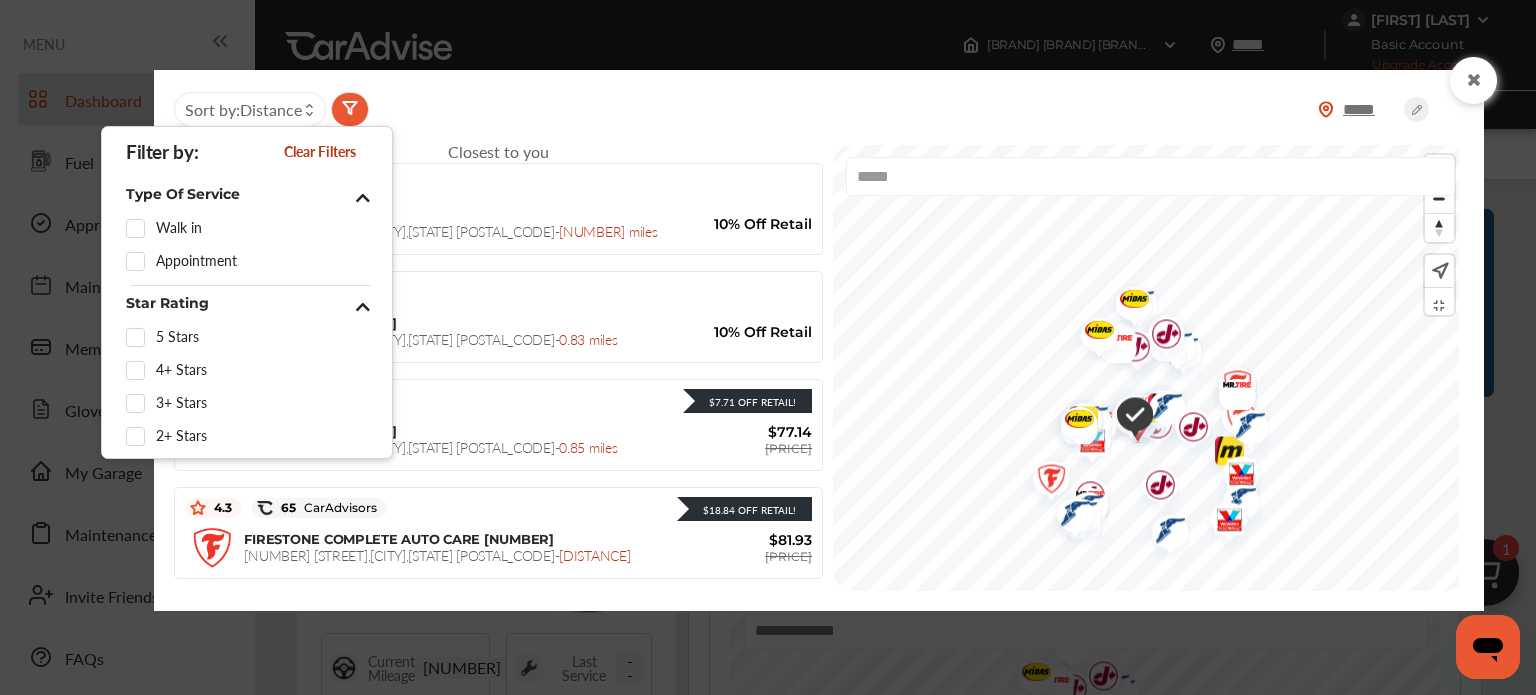click 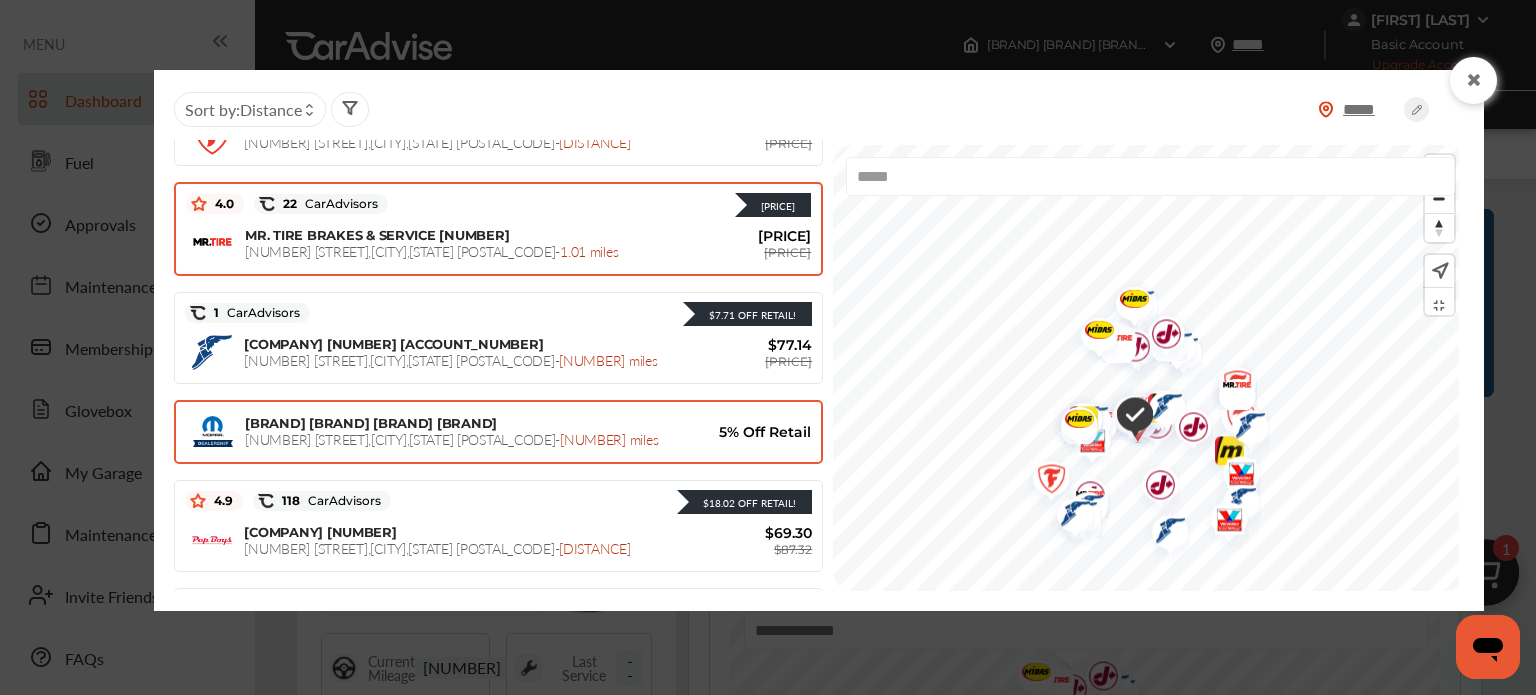 scroll, scrollTop: 417, scrollLeft: 0, axis: vertical 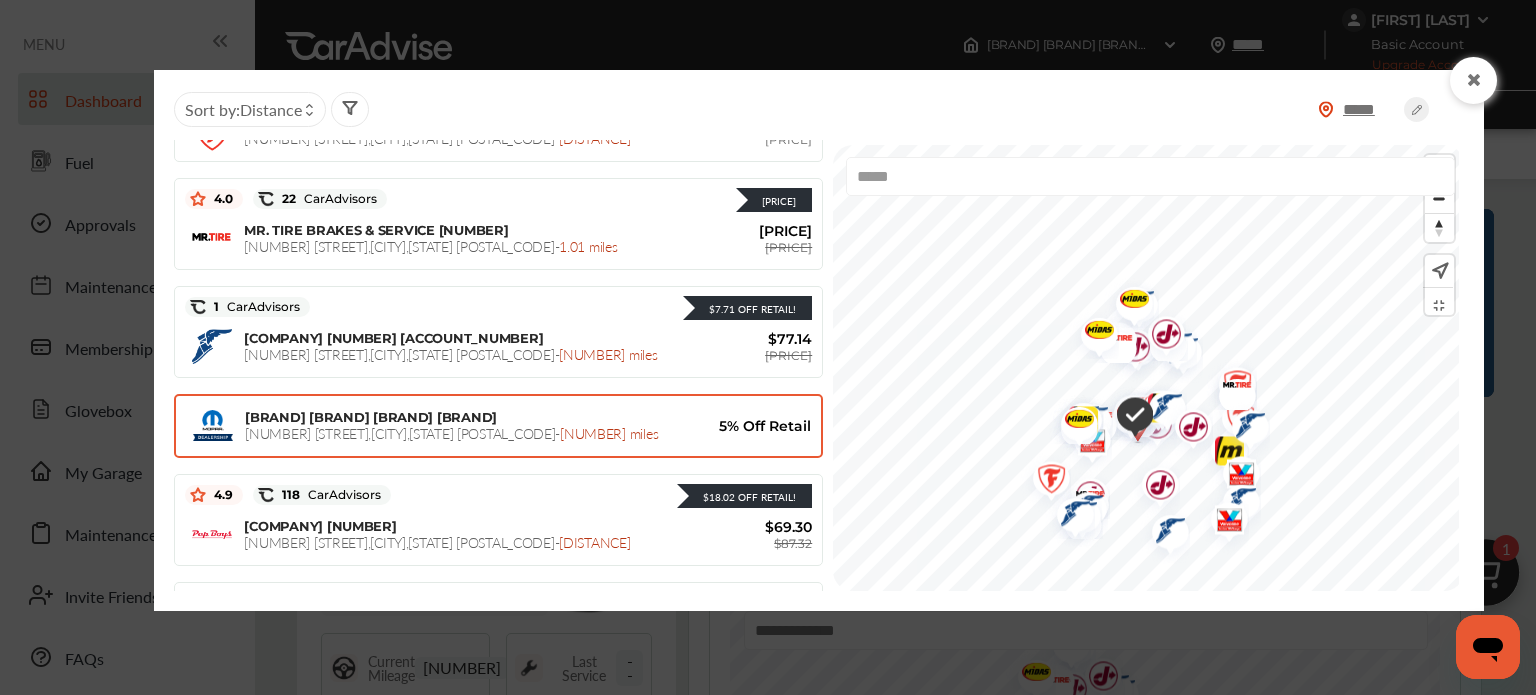 click on "[NUMBER] [STREET], [CITY], [STATE] [POSTAL_CODE] - [DISTANCE]" at bounding box center (451, 433) 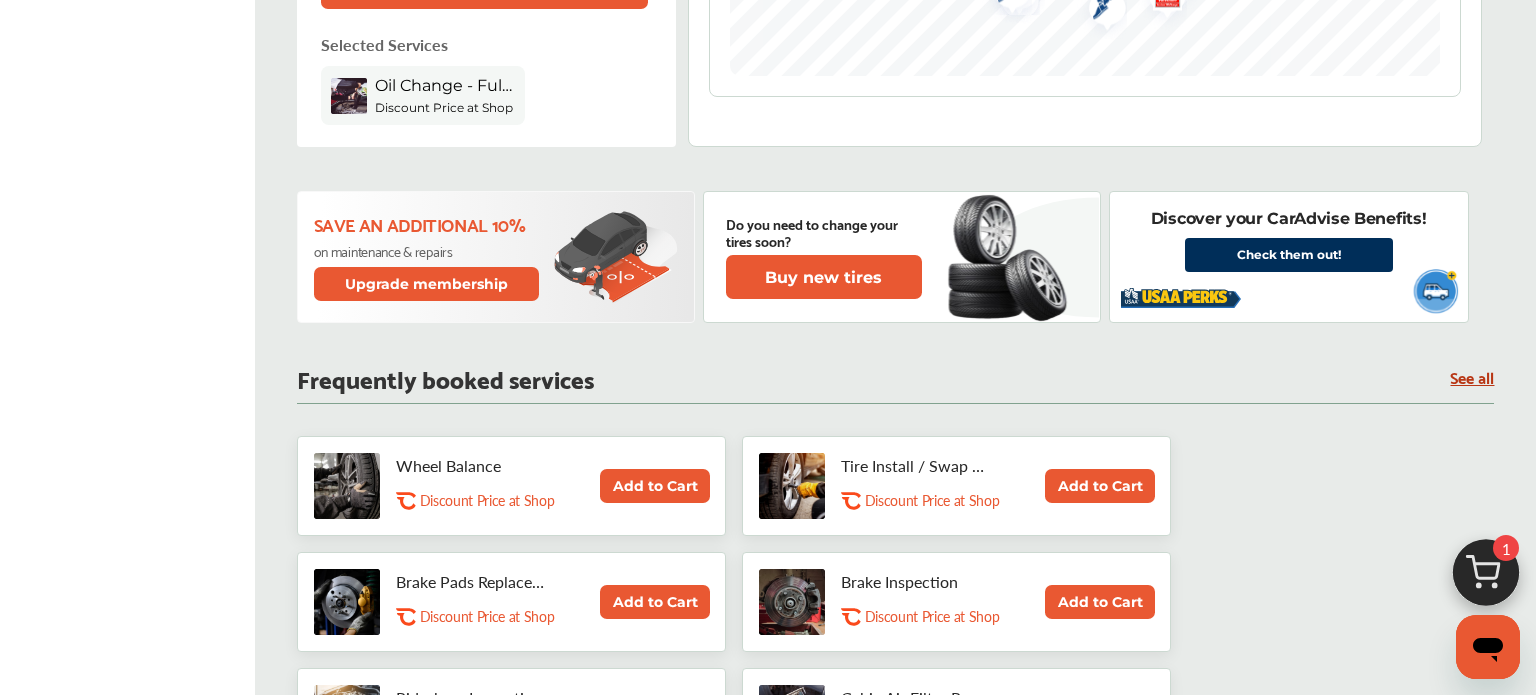 scroll, scrollTop: 868, scrollLeft: 0, axis: vertical 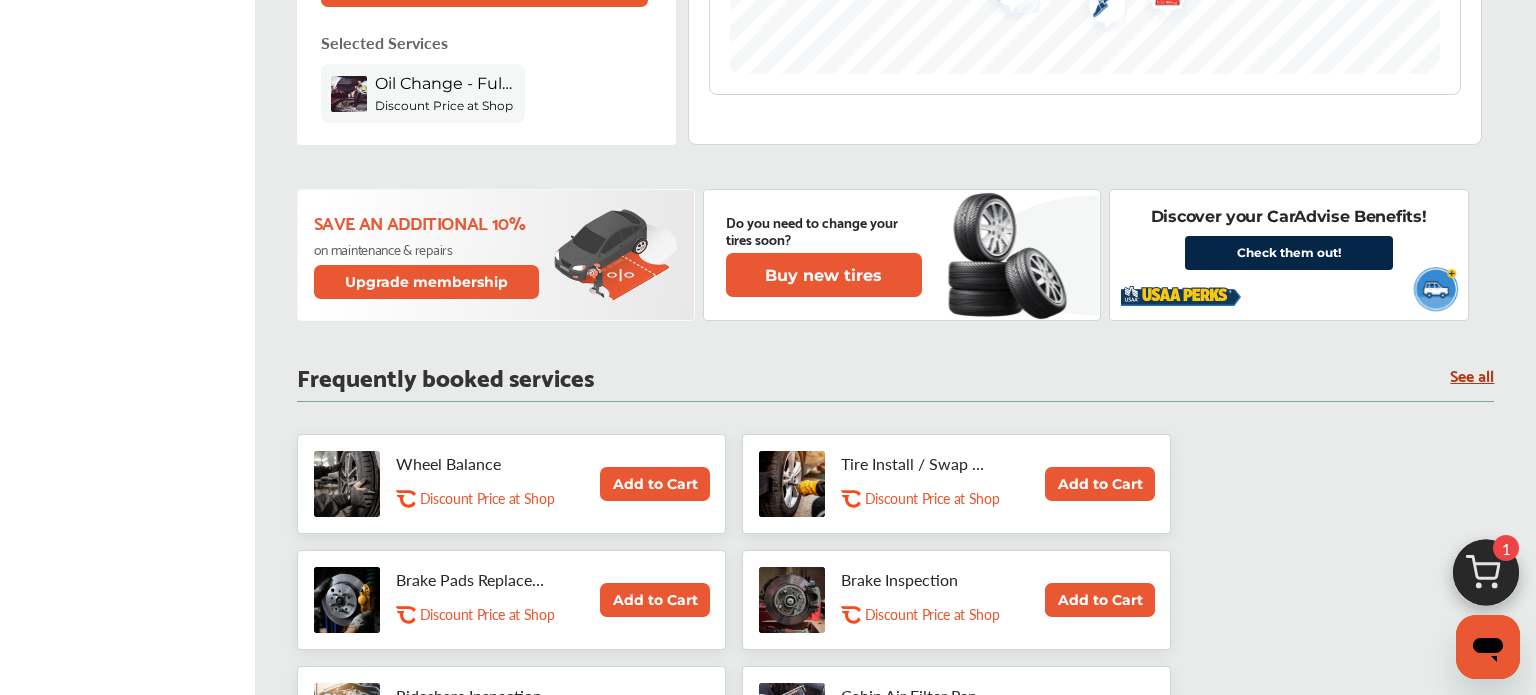 click on "Check them out!" at bounding box center (1289, 253) 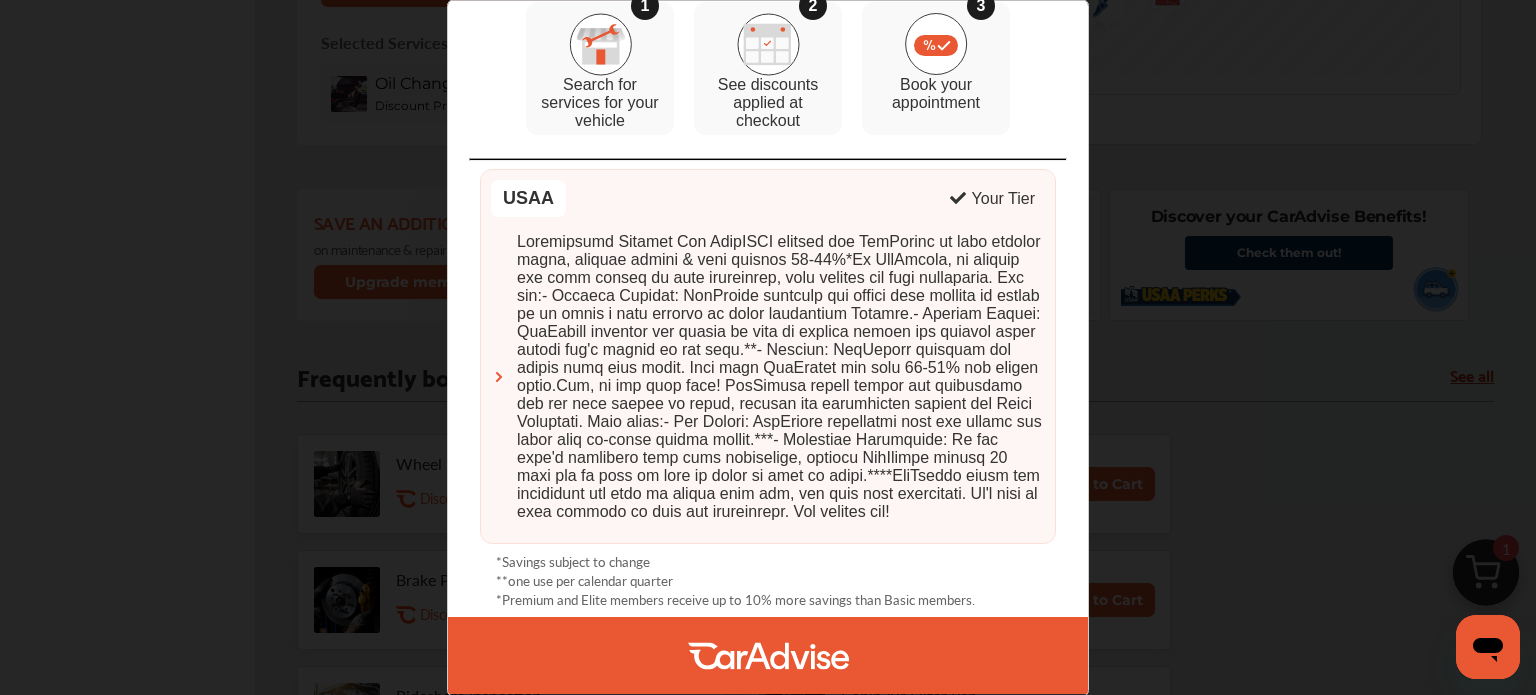 scroll, scrollTop: 0, scrollLeft: 0, axis: both 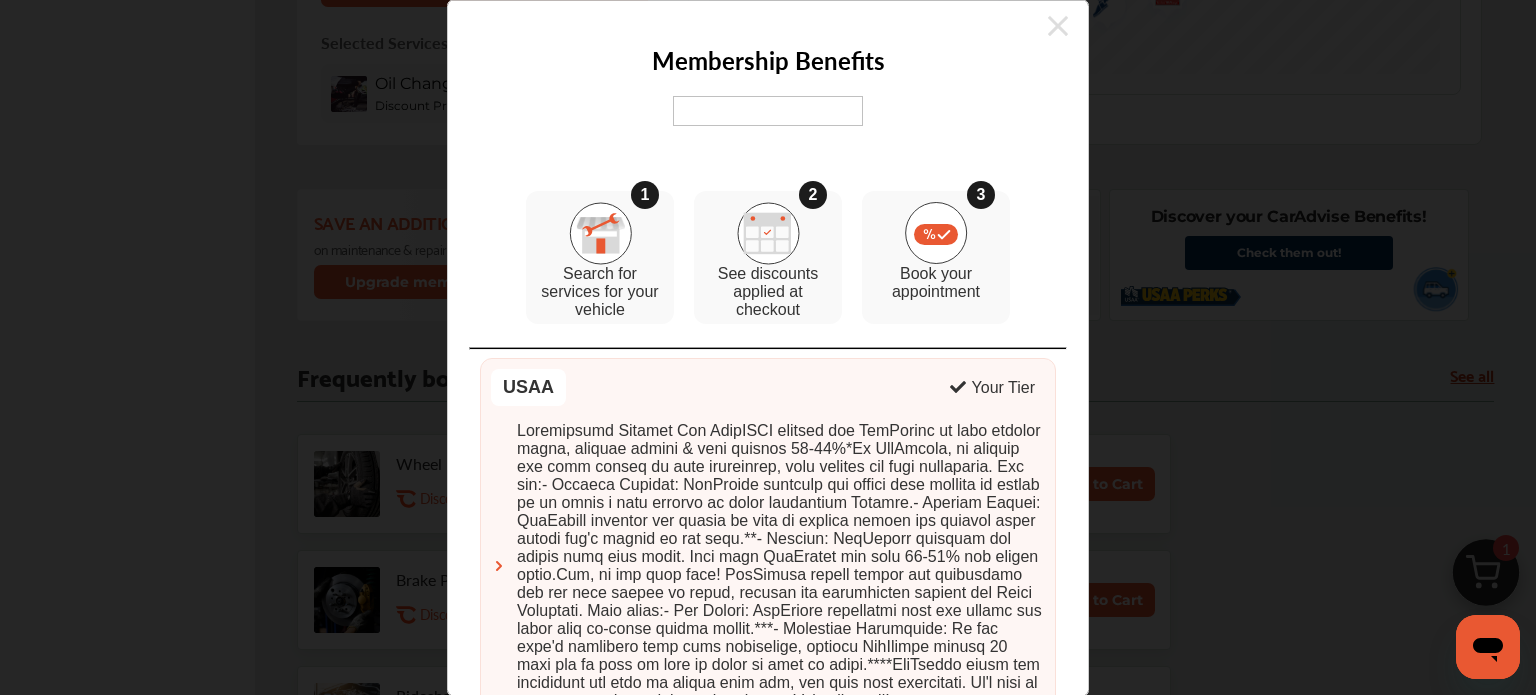 click at bounding box center (768, 112) 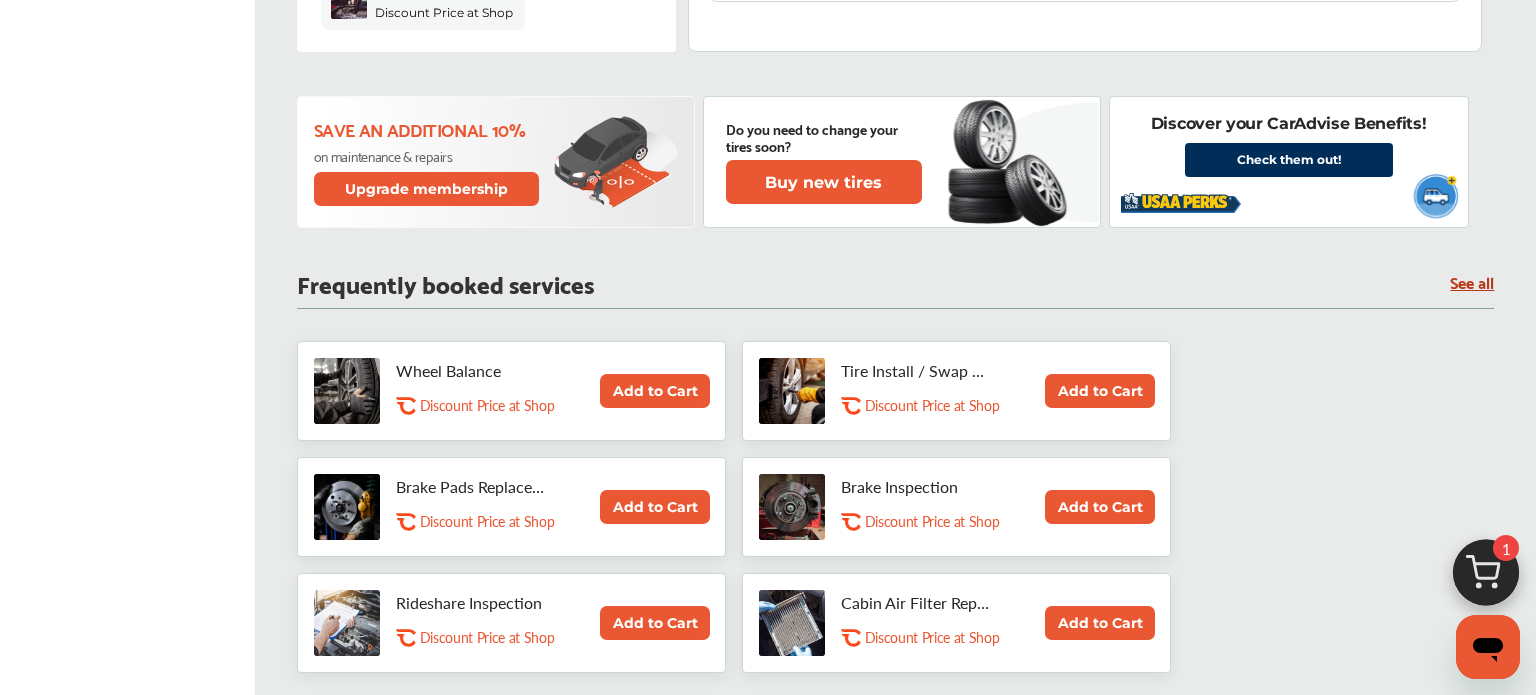 scroll, scrollTop: 962, scrollLeft: 0, axis: vertical 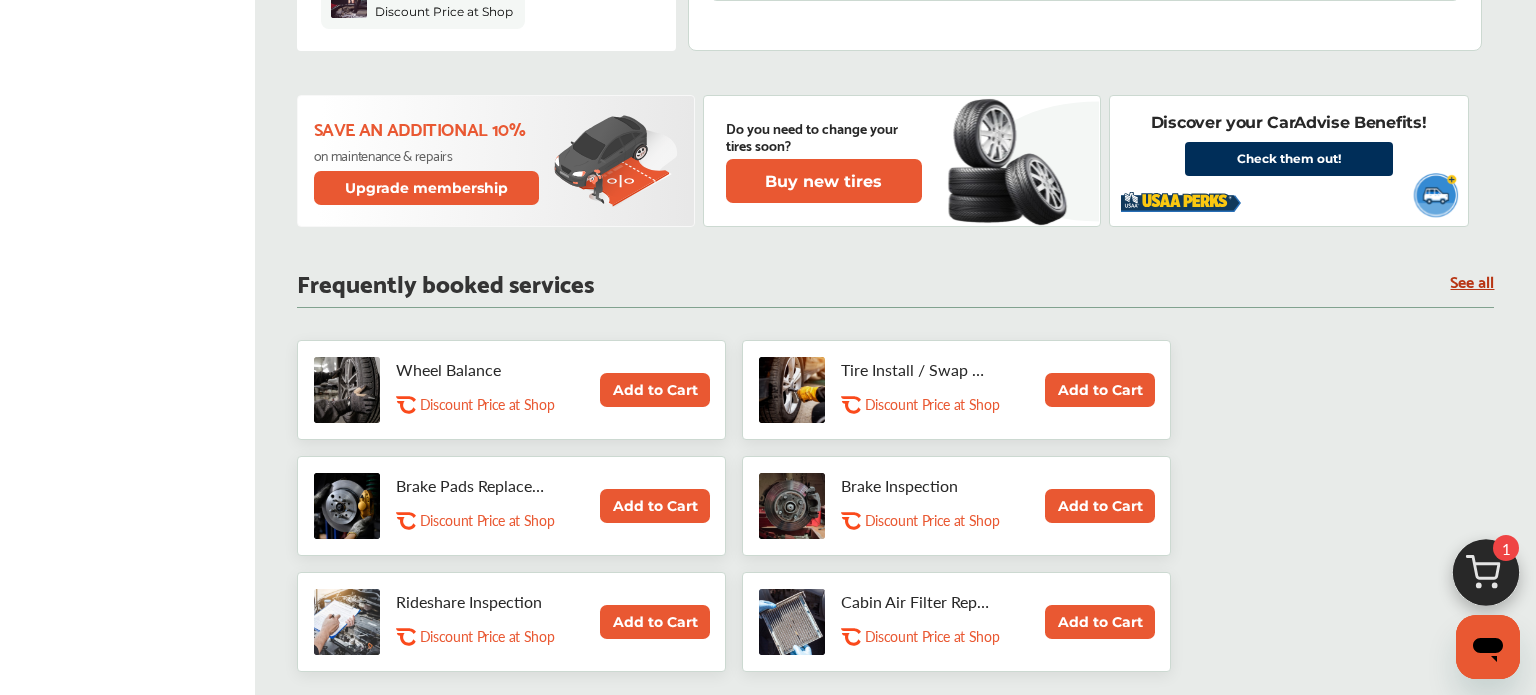 click on "See all" at bounding box center (1472, 280) 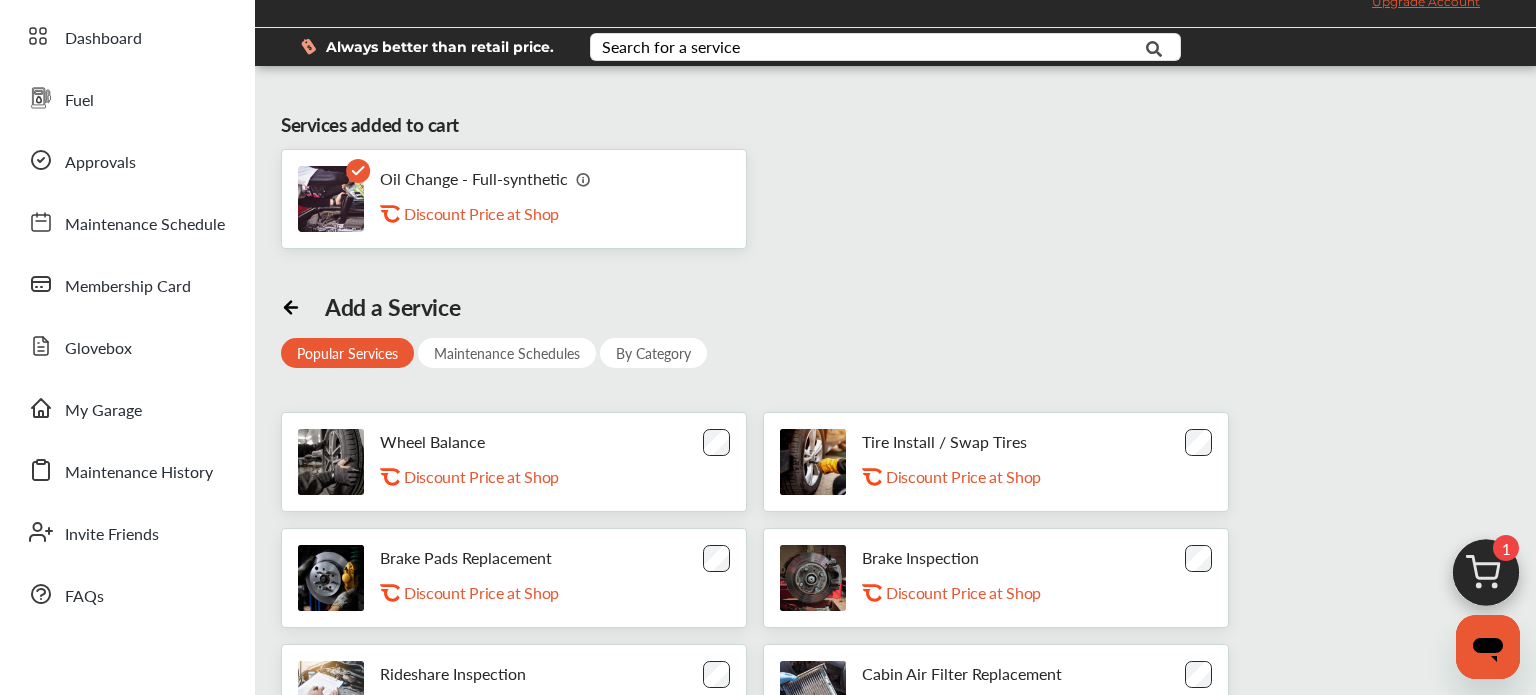 scroll, scrollTop: 0, scrollLeft: 0, axis: both 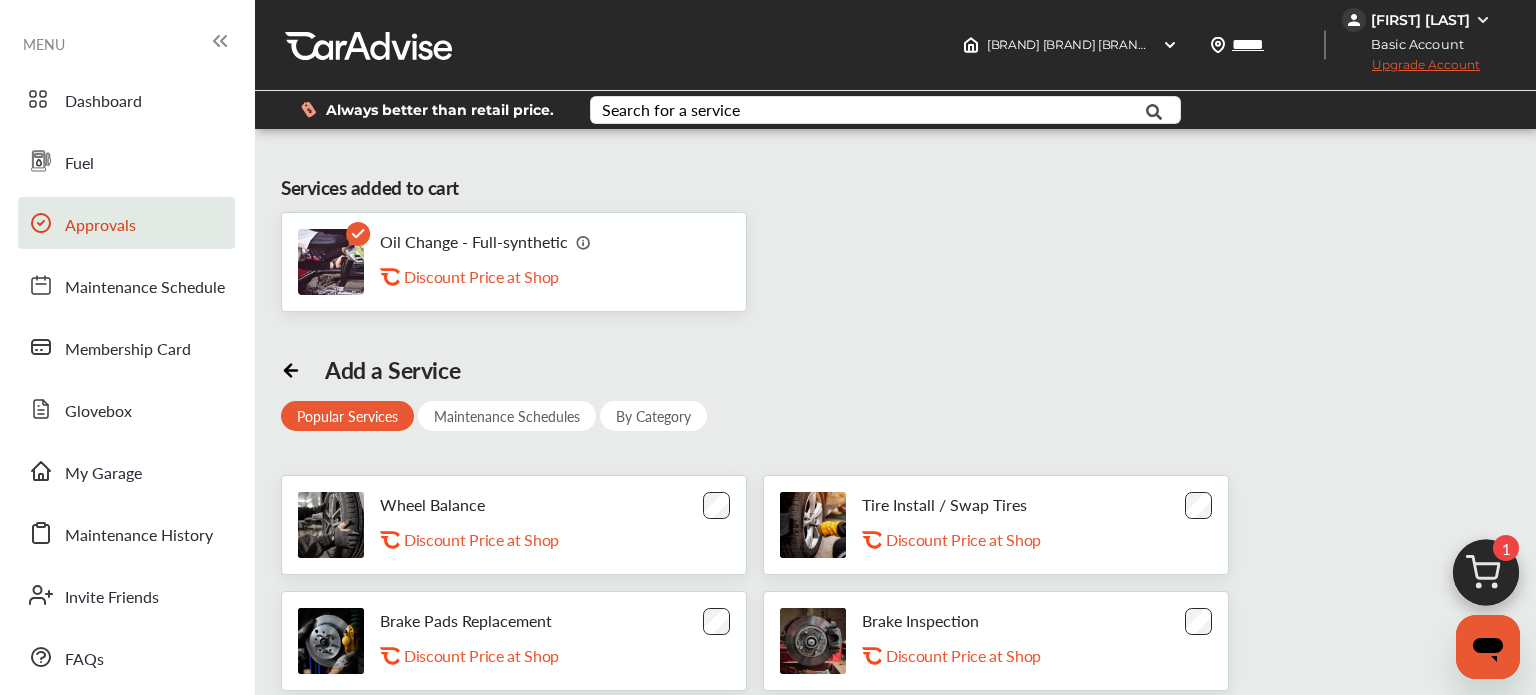 click on "Approvals" at bounding box center [100, 226] 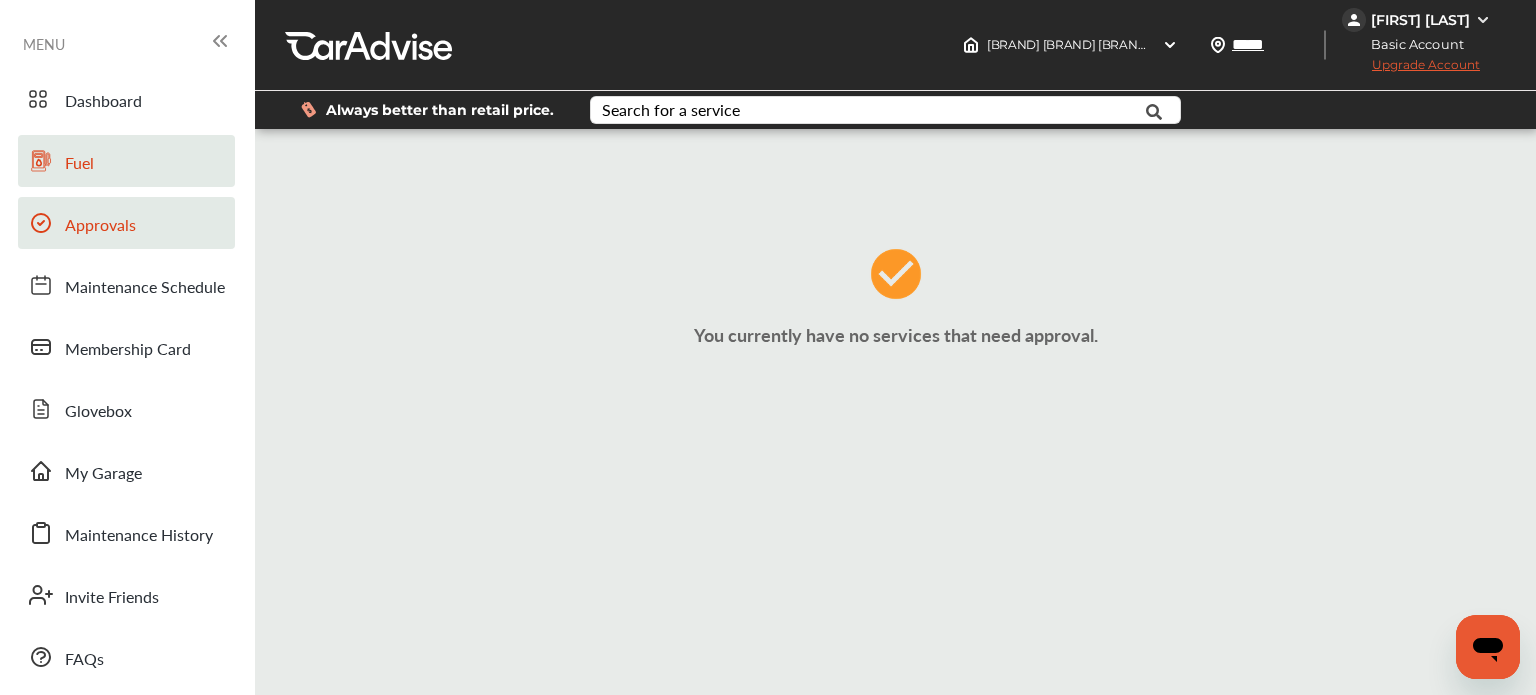 click on "Fuel" at bounding box center (79, 164) 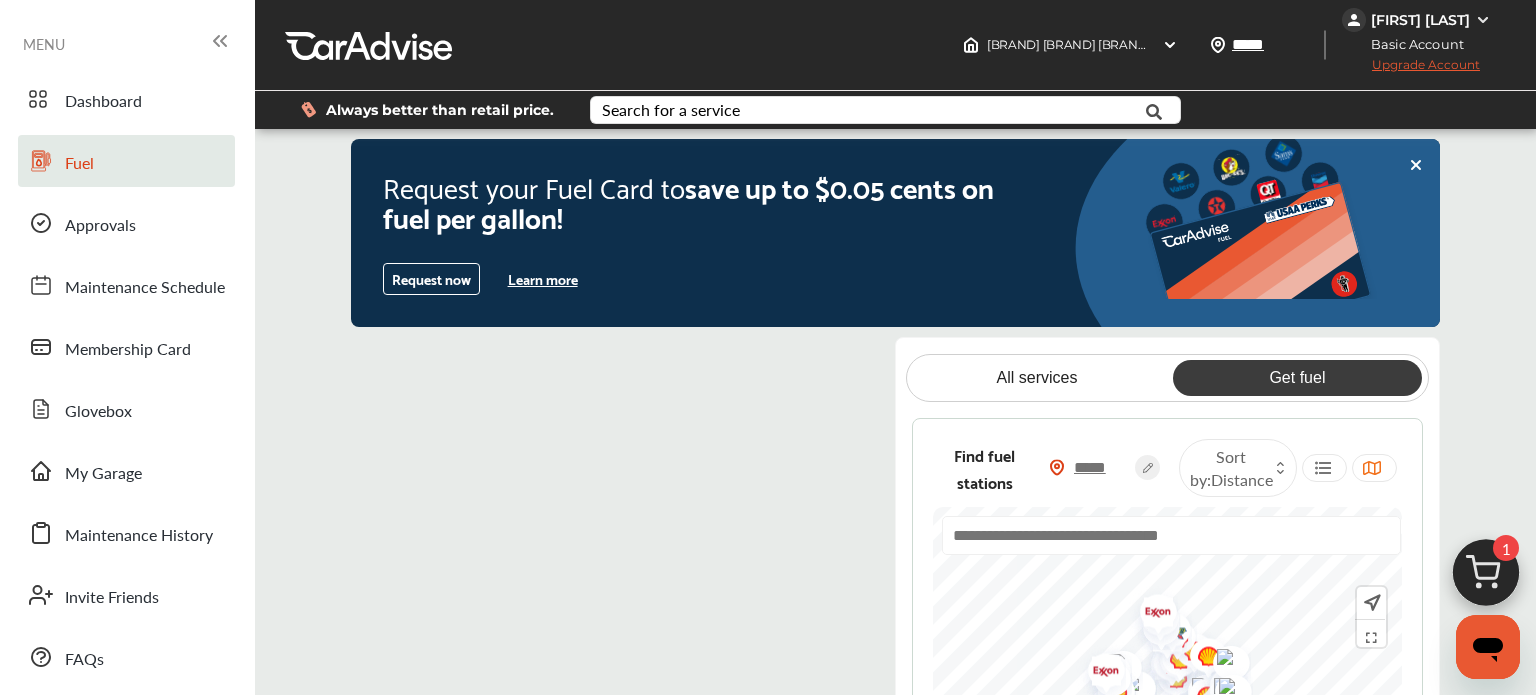 click 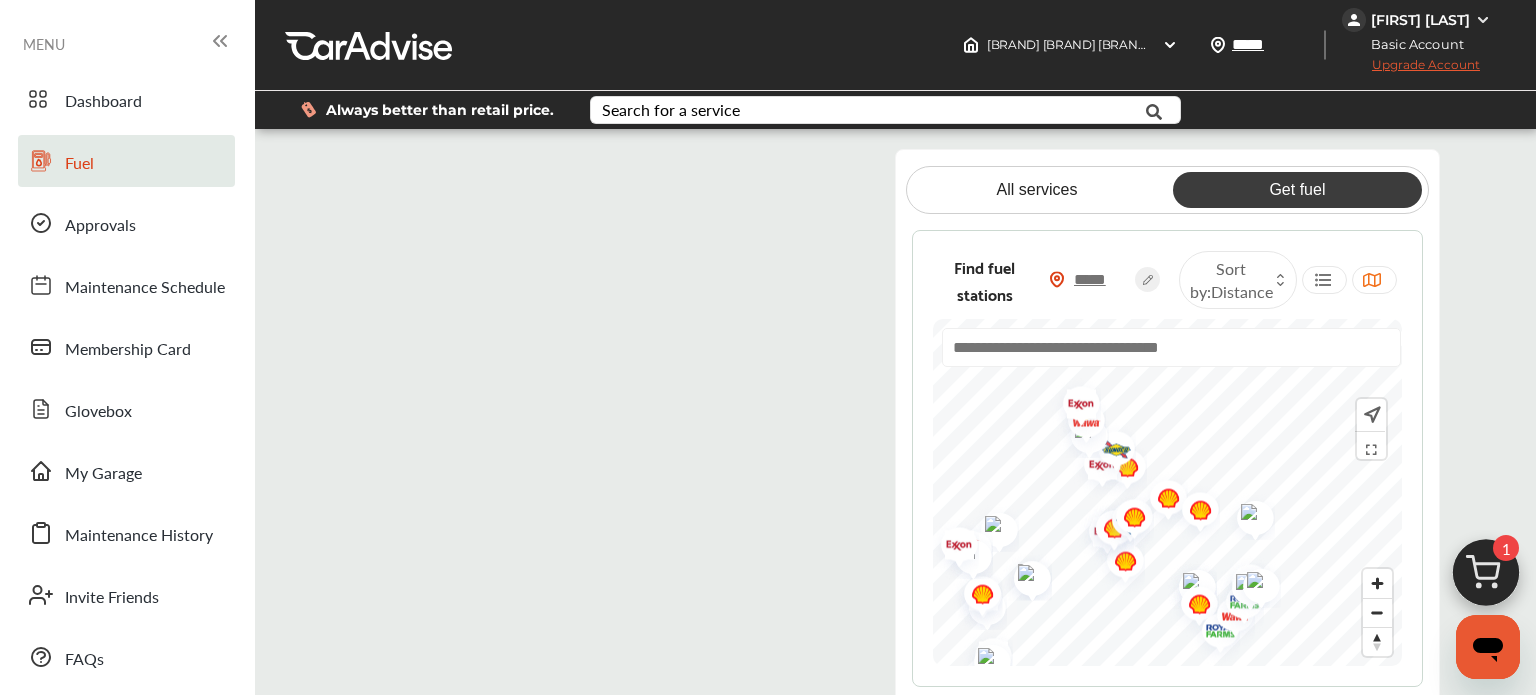 drag, startPoint x: 975, startPoint y: 531, endPoint x: 1078, endPoint y: 491, distance: 110.49435 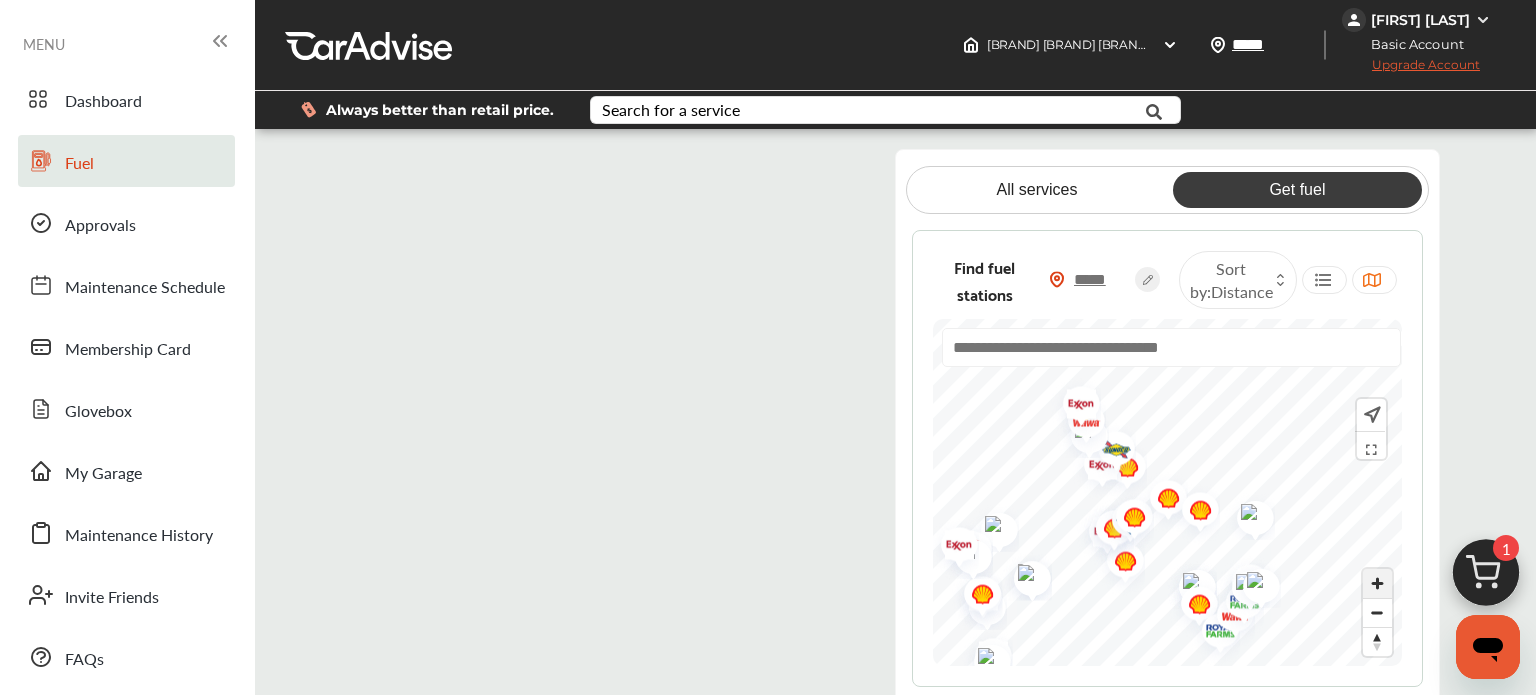 click at bounding box center (1377, 583) 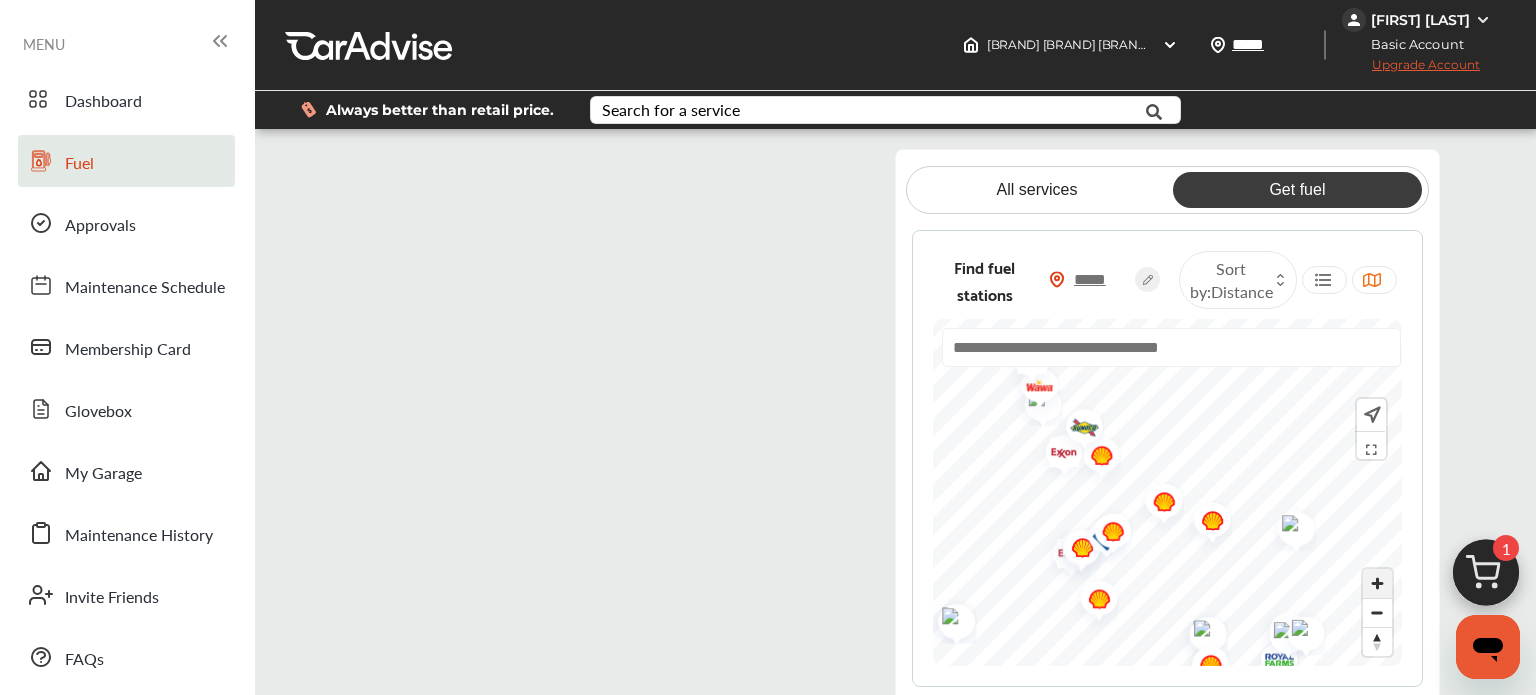 click at bounding box center (1377, 583) 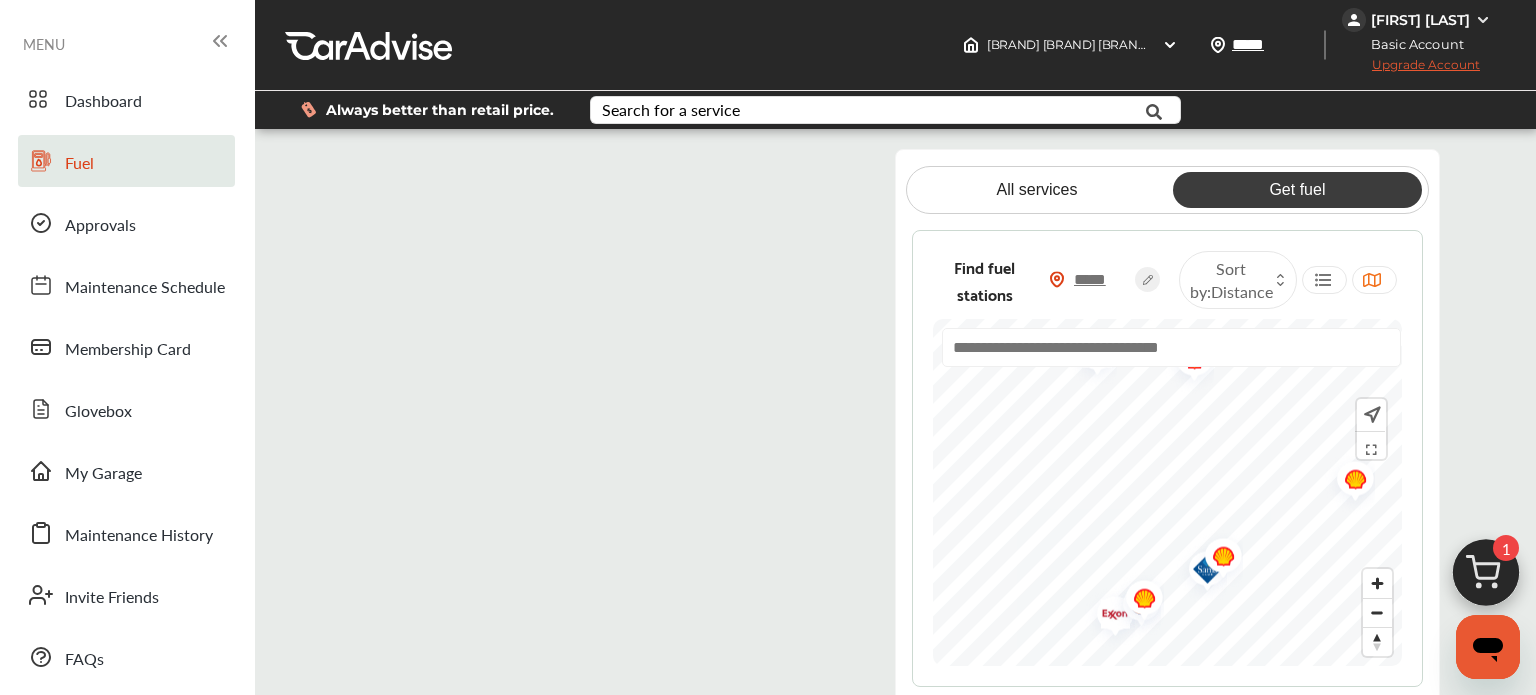 click at bounding box center (1137, 600) 